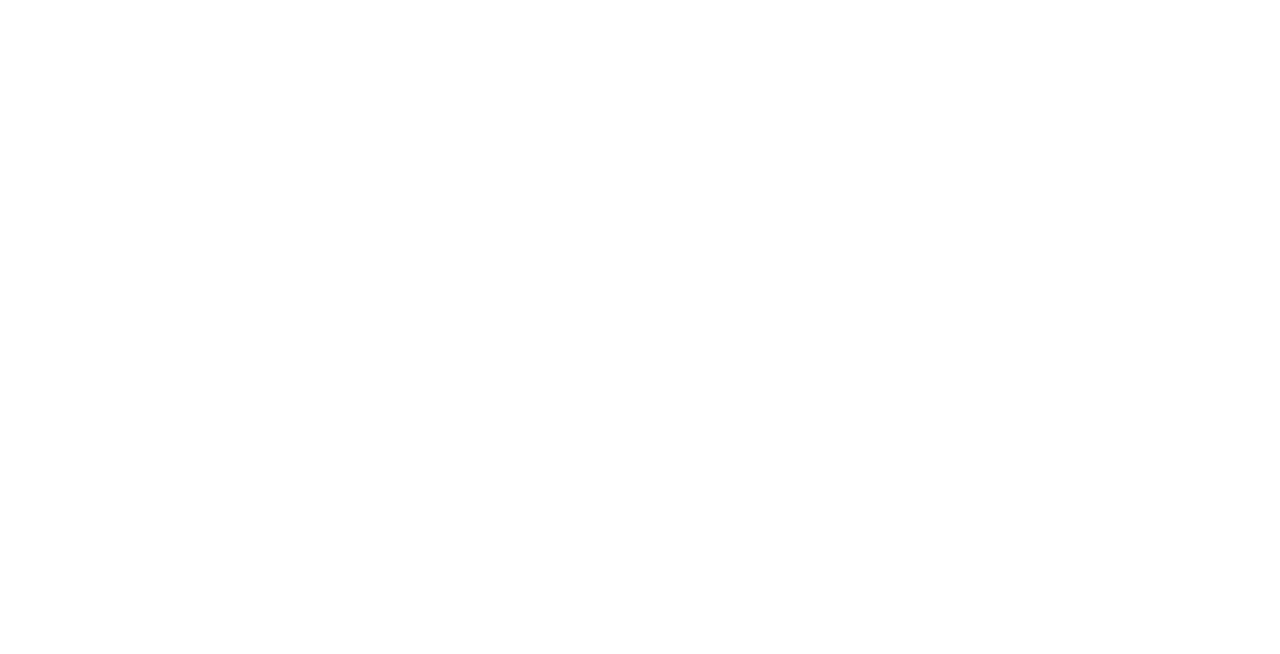 scroll, scrollTop: 0, scrollLeft: 0, axis: both 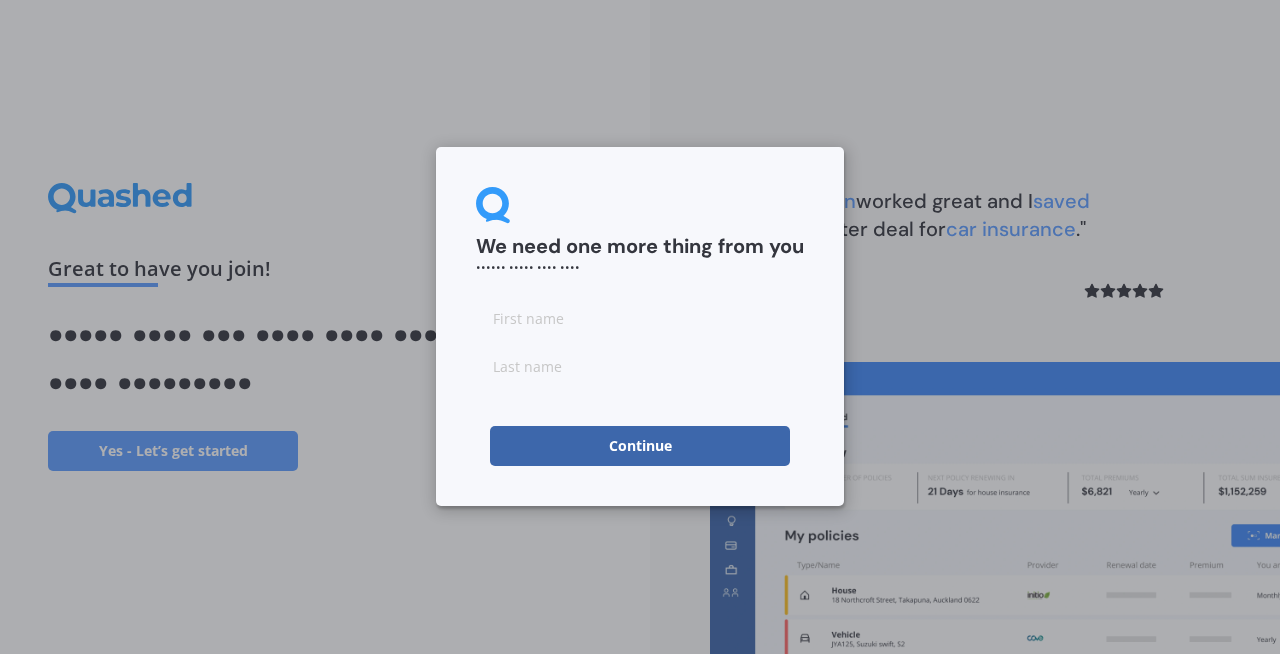 click at bounding box center [640, 318] 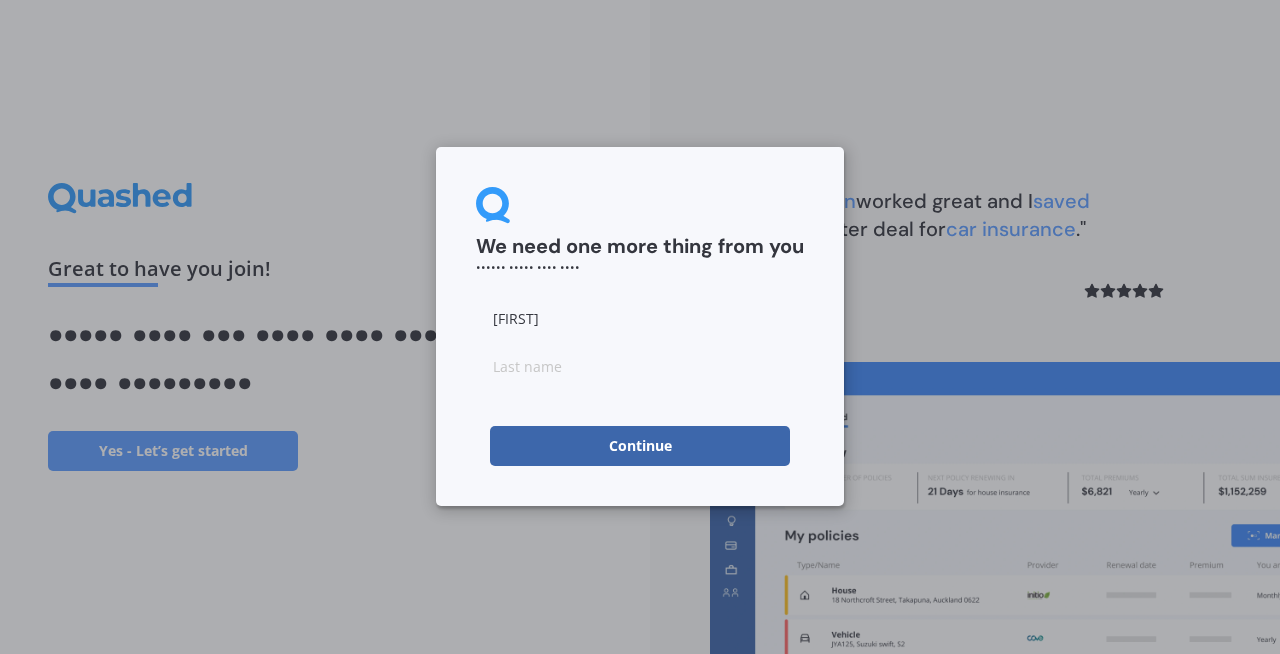 type on "[FIRST]" 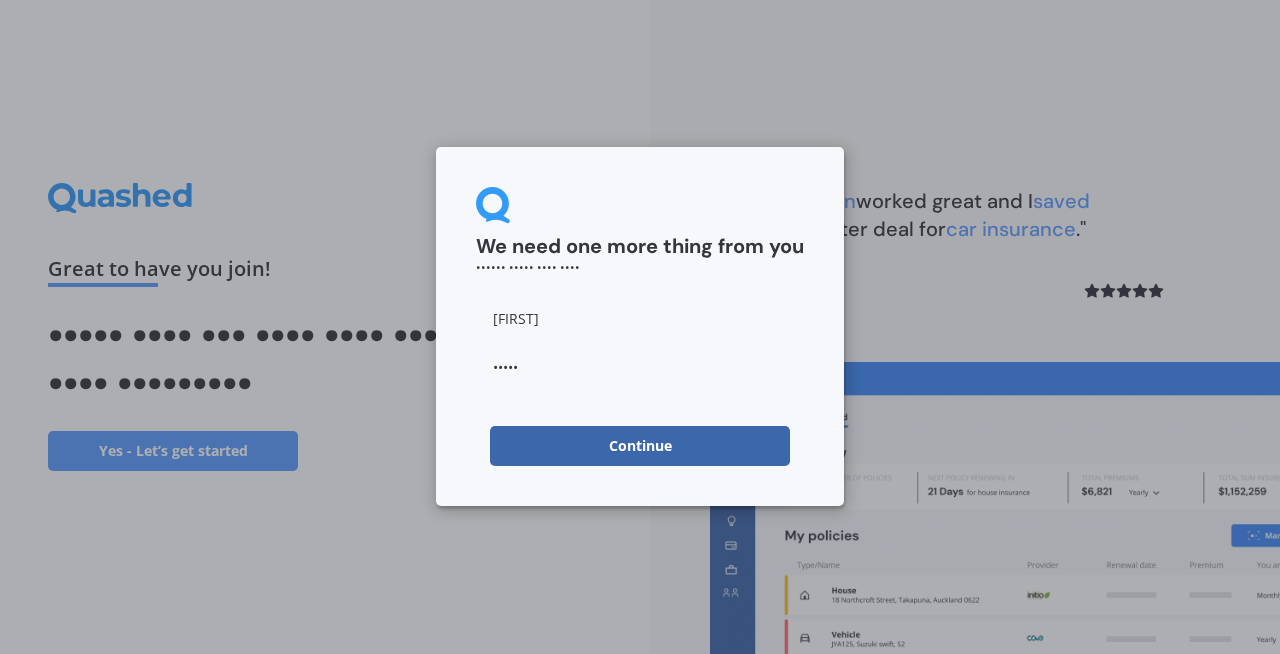 click on "Continue" at bounding box center (640, 446) 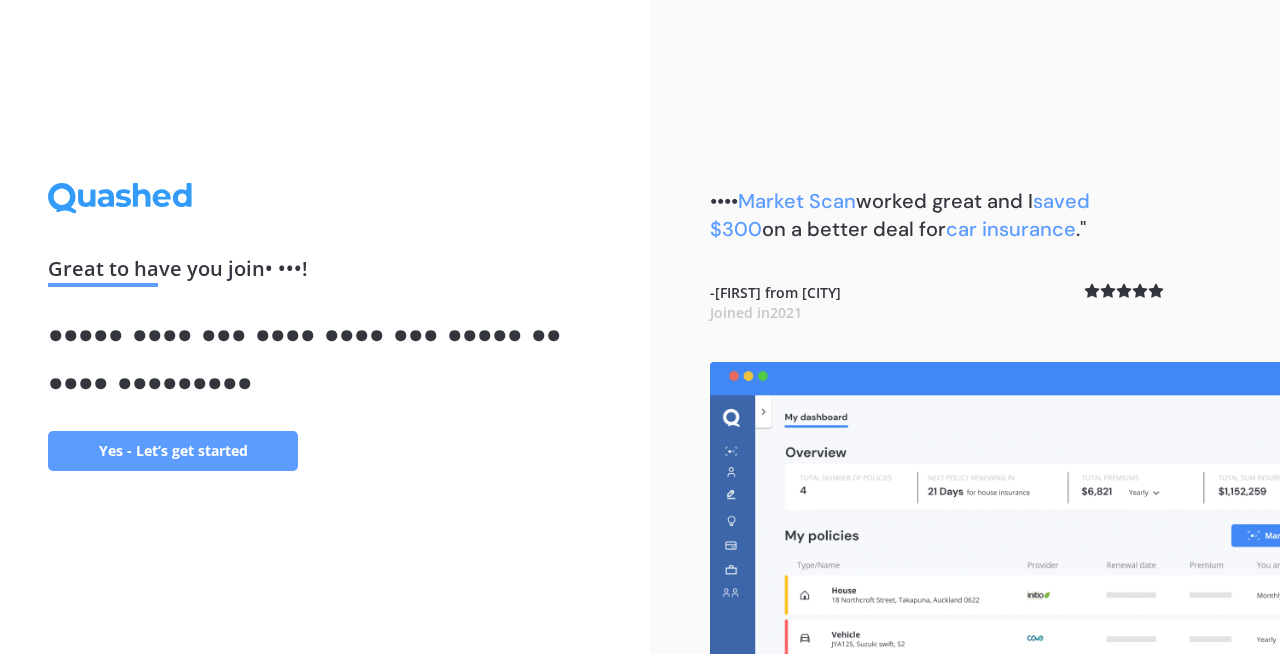 click on "Yes - Let’s get started" at bounding box center [173, 451] 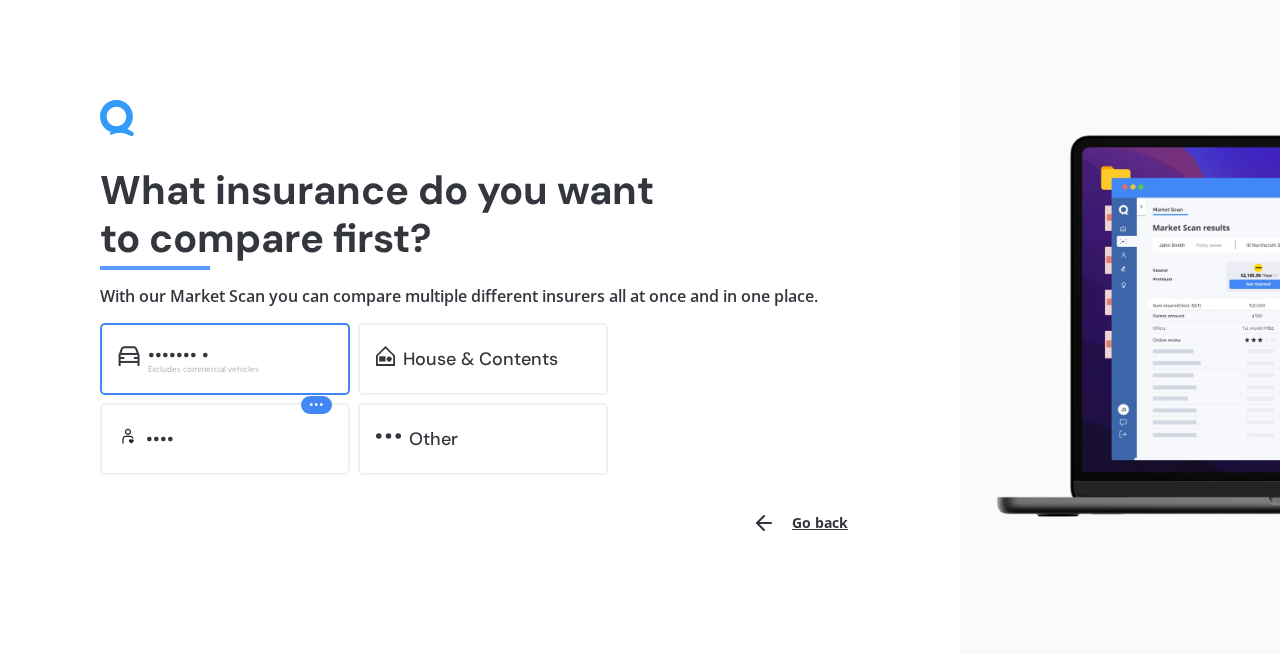 click on "Vehicle * Excludes commercial vehicles" at bounding box center (225, 359) 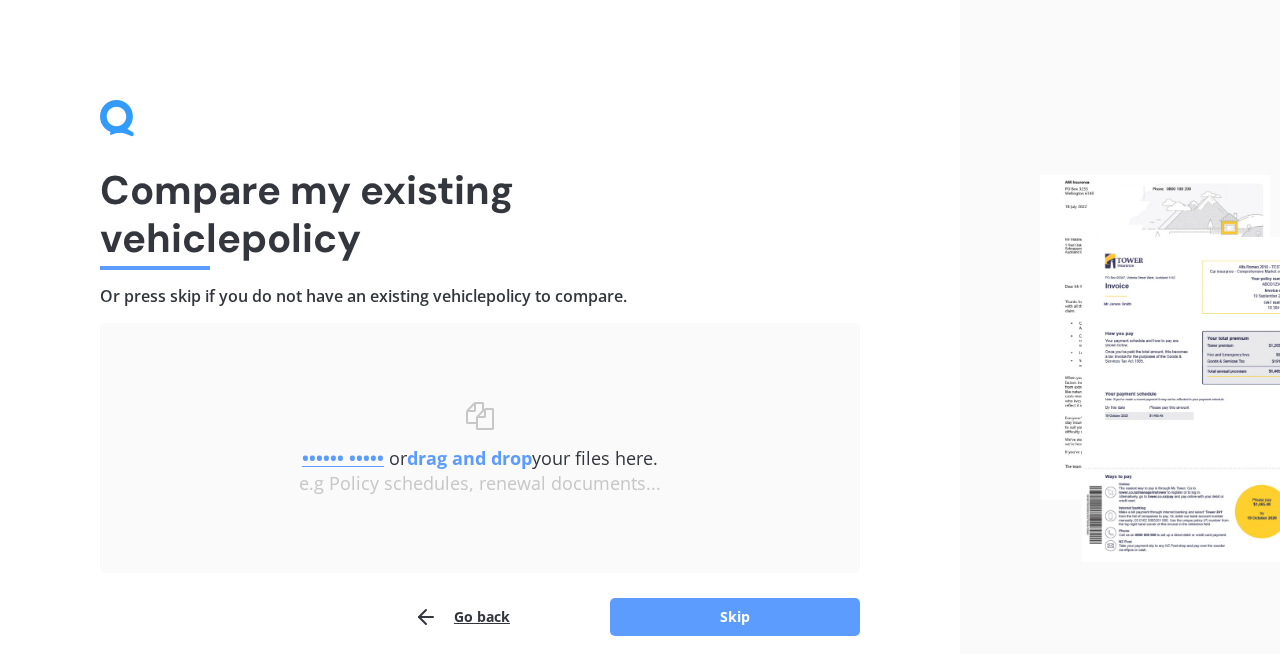 scroll, scrollTop: 82, scrollLeft: 0, axis: vertical 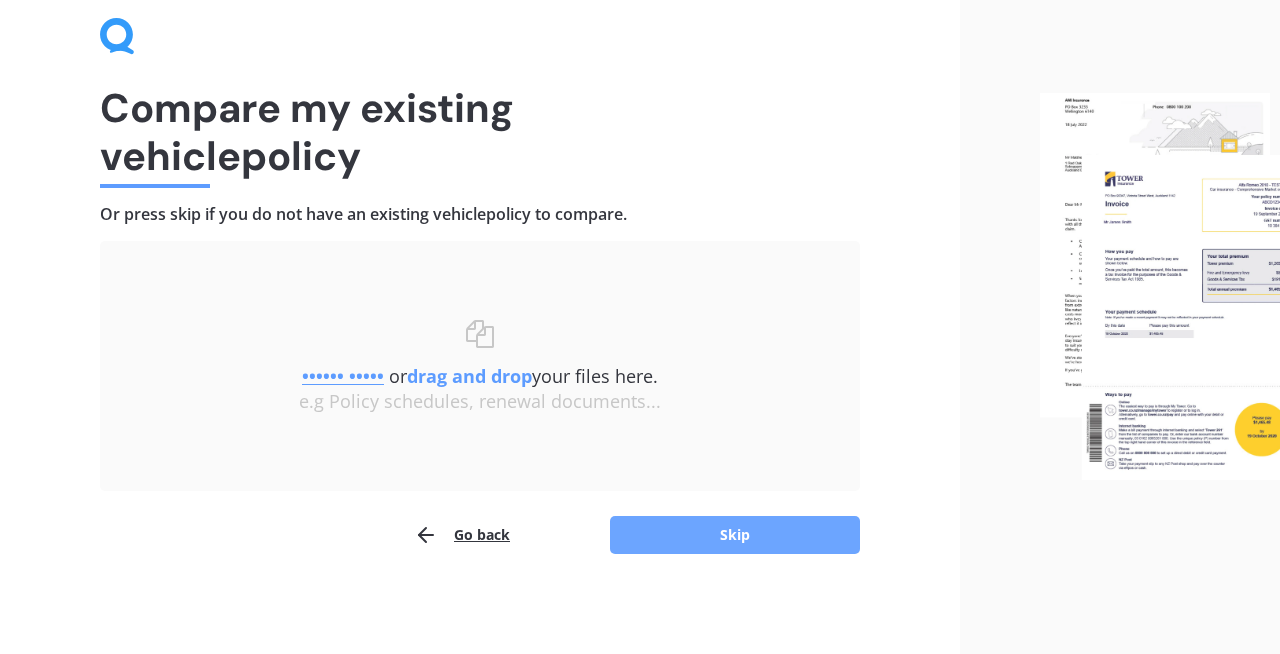 click on "Skip" at bounding box center (735, 535) 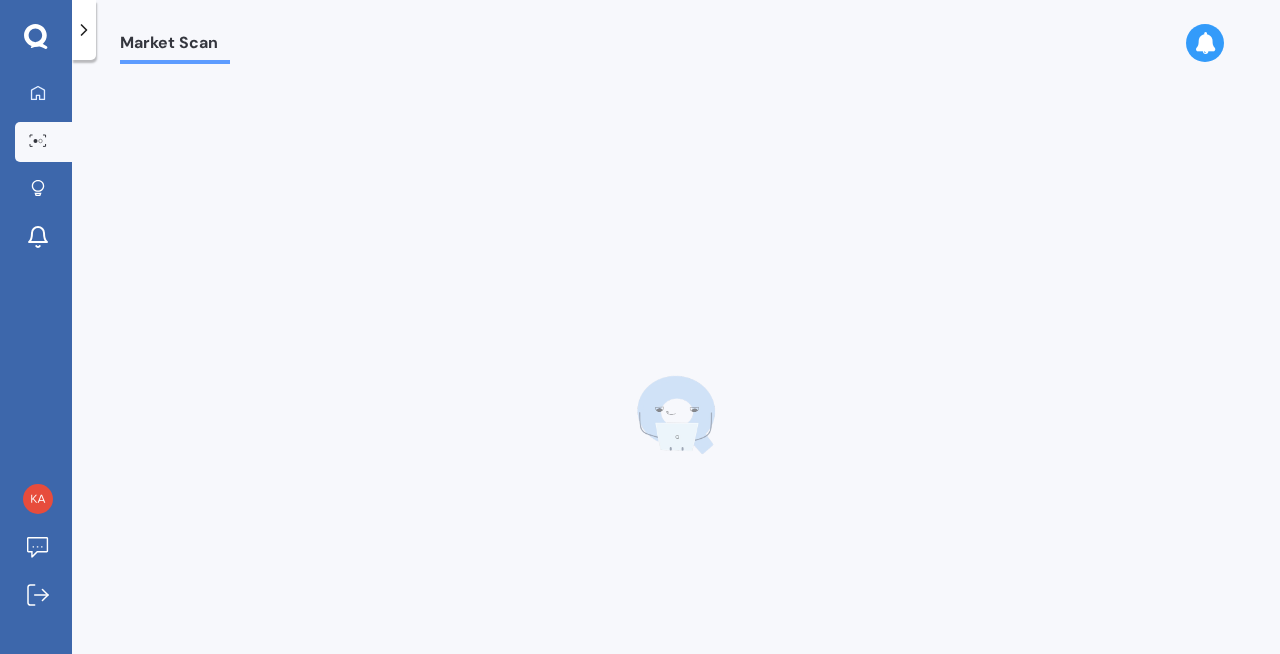 scroll, scrollTop: 0, scrollLeft: 0, axis: both 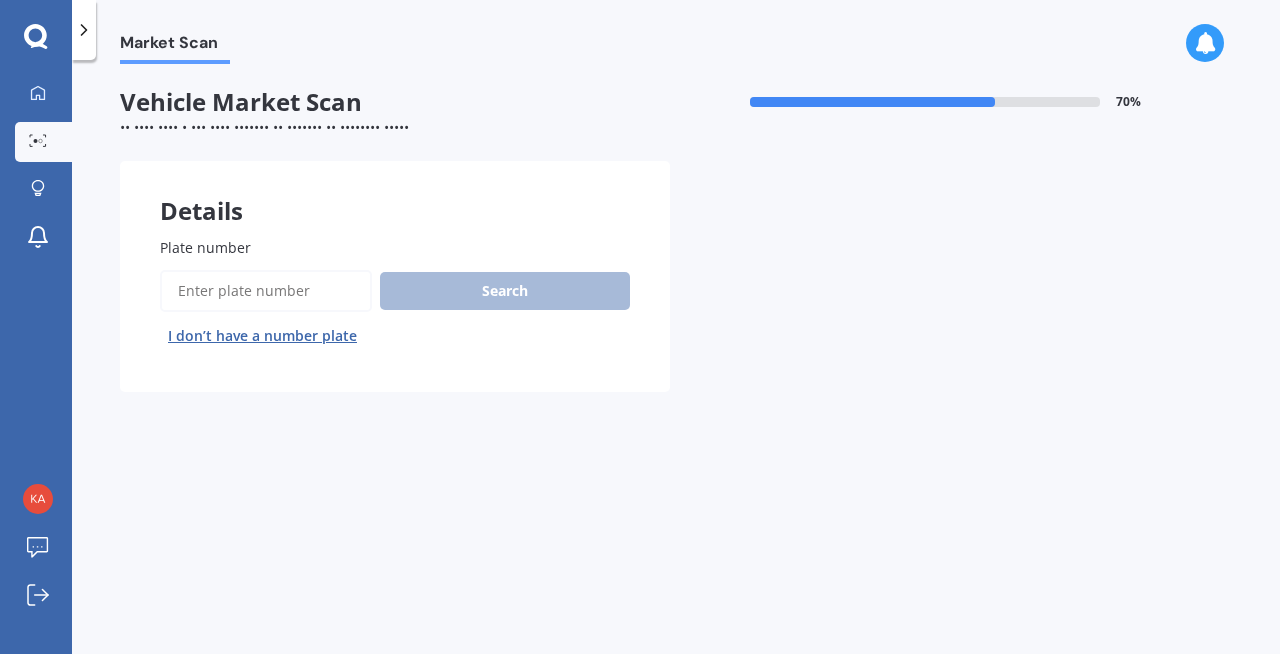 click on "Plate number" at bounding box center [266, 291] 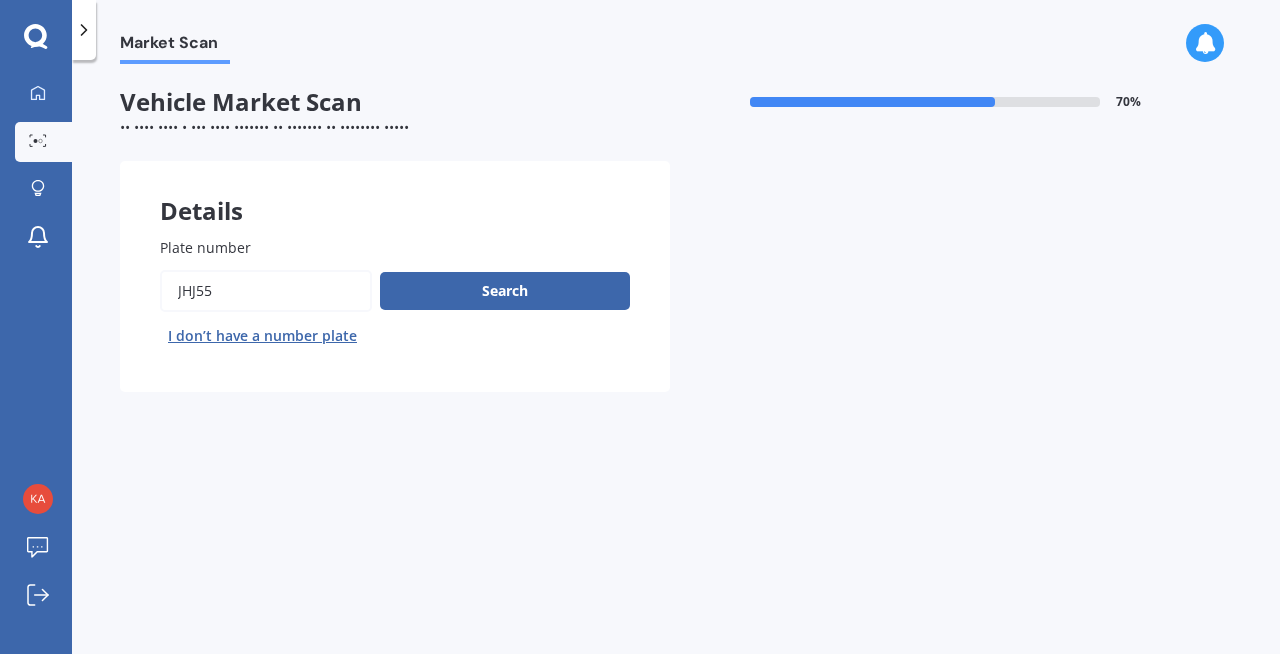 type on "jhj55" 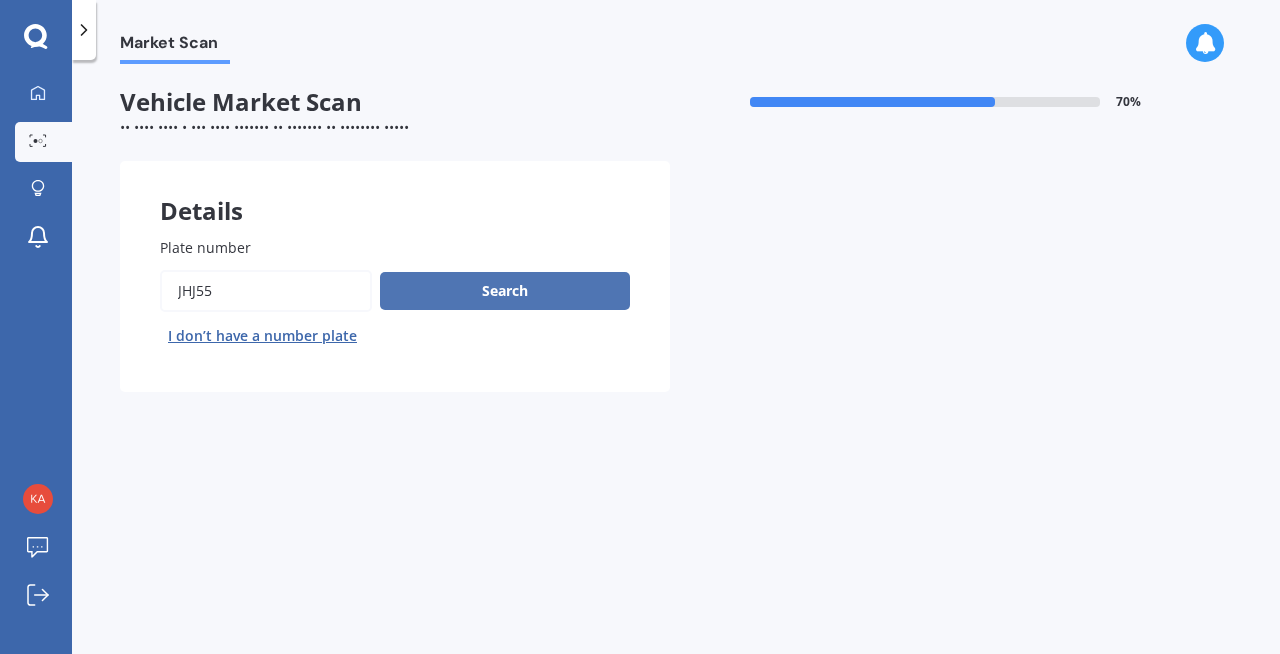 click on "Search" at bounding box center (505, 291) 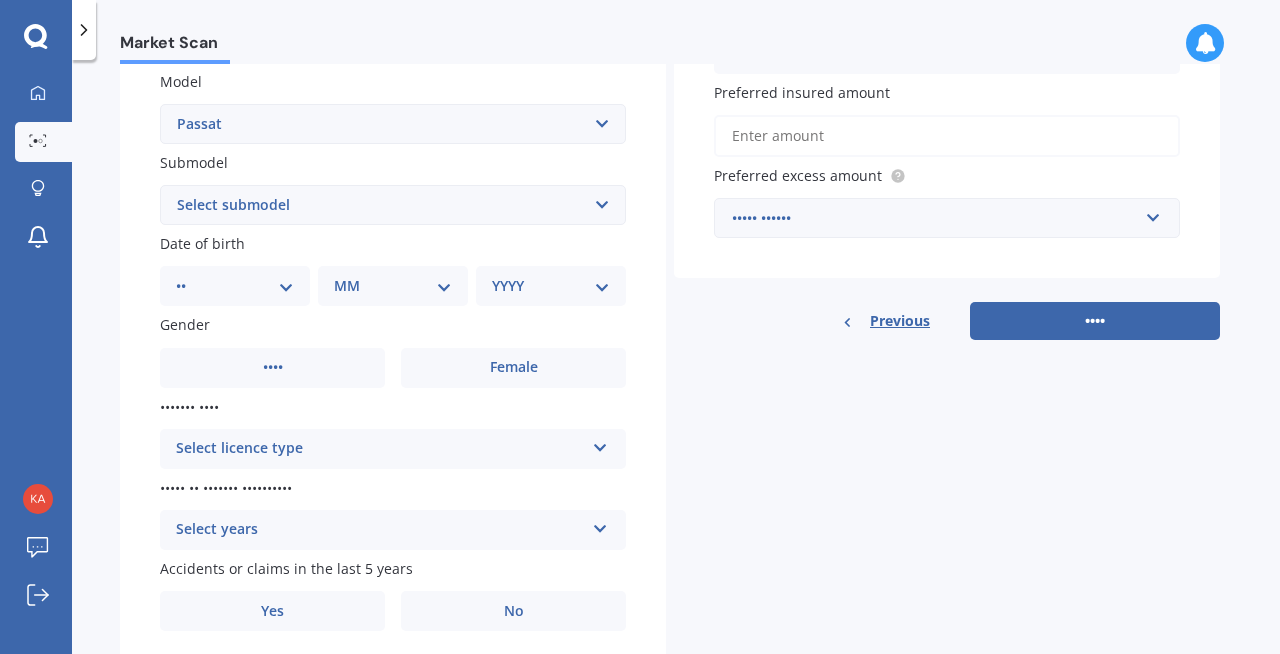scroll, scrollTop: 463, scrollLeft: 0, axis: vertical 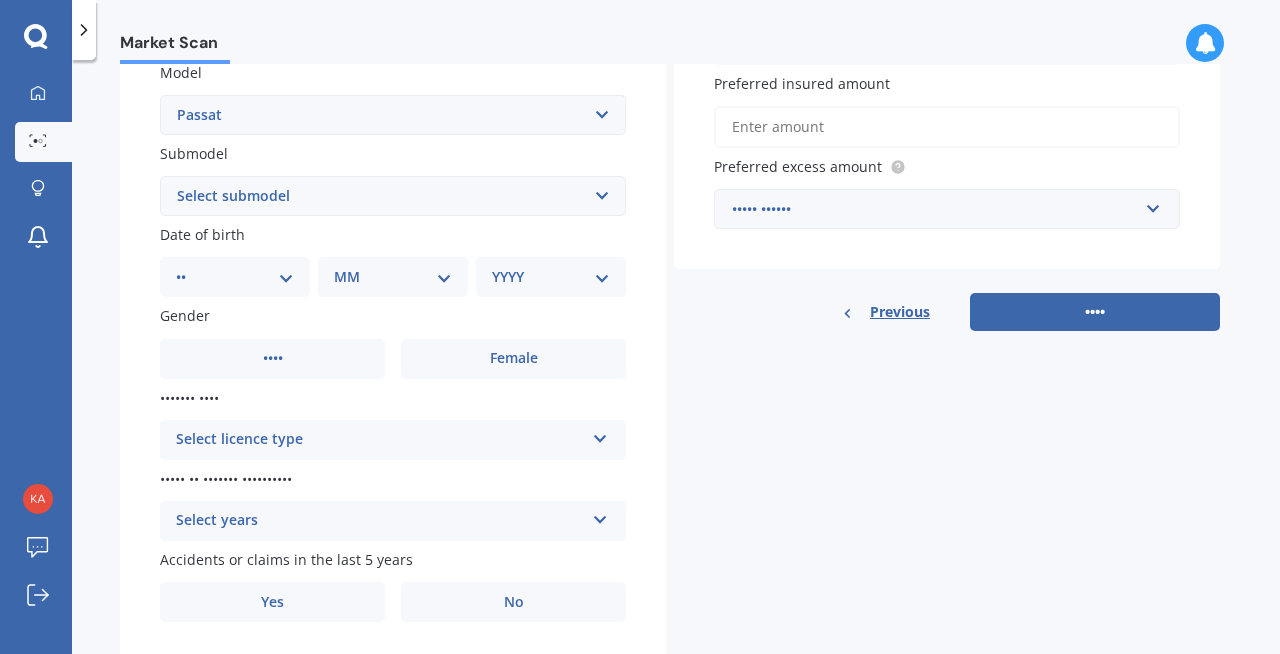 click on "Select submodel (All other) 1.4T Staion Wagon 1.8 non turbo 1.8 turbo 2.0 T FSI 2.0 TDI 2.0 TDI 4 Motion 2.3 V5 2.5 TDI 4 Motion 2.8 V6 4 Motion 20V Turbo Petrol 3.2 V6 FSI 4 motion CC Diesel GL 4 GL V6 GLS GTE Hybrid GTI R36 W8" at bounding box center (393, 196) 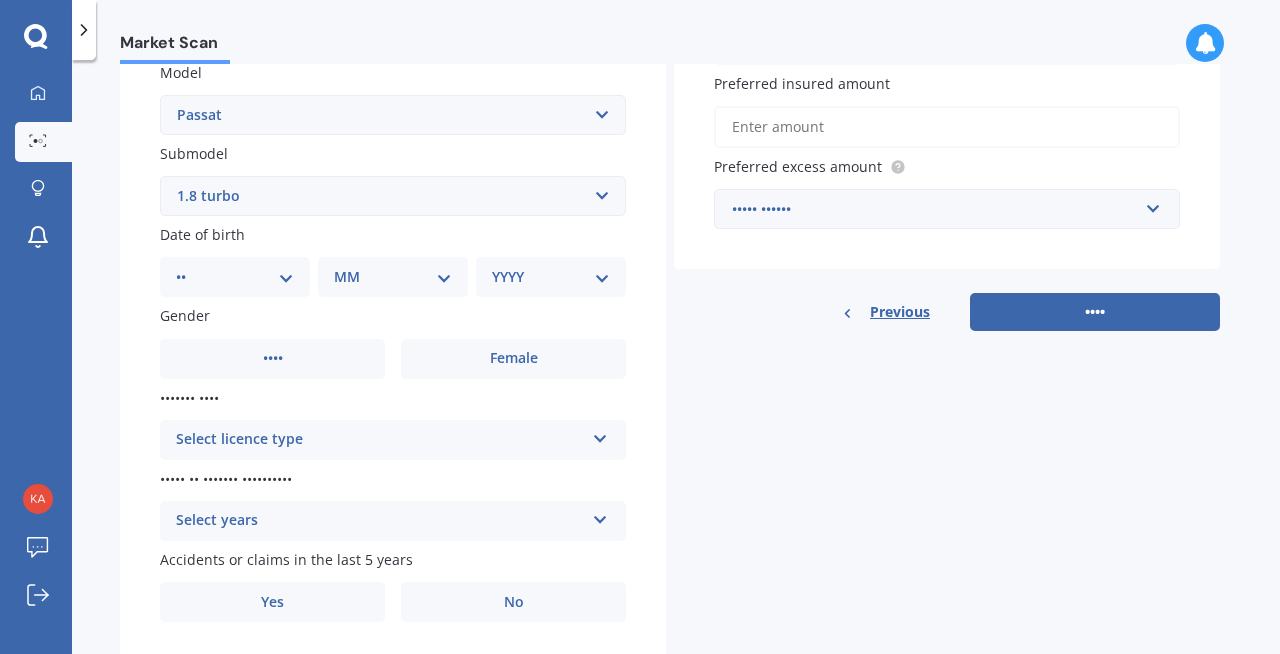 click on "•• •• •• •• •• •• •• •• •• •• •• •• •• •• •• •• •• •• •• •• •• •• •• •• •• •• •• •• •• •• •• ••" at bounding box center (235, 277) 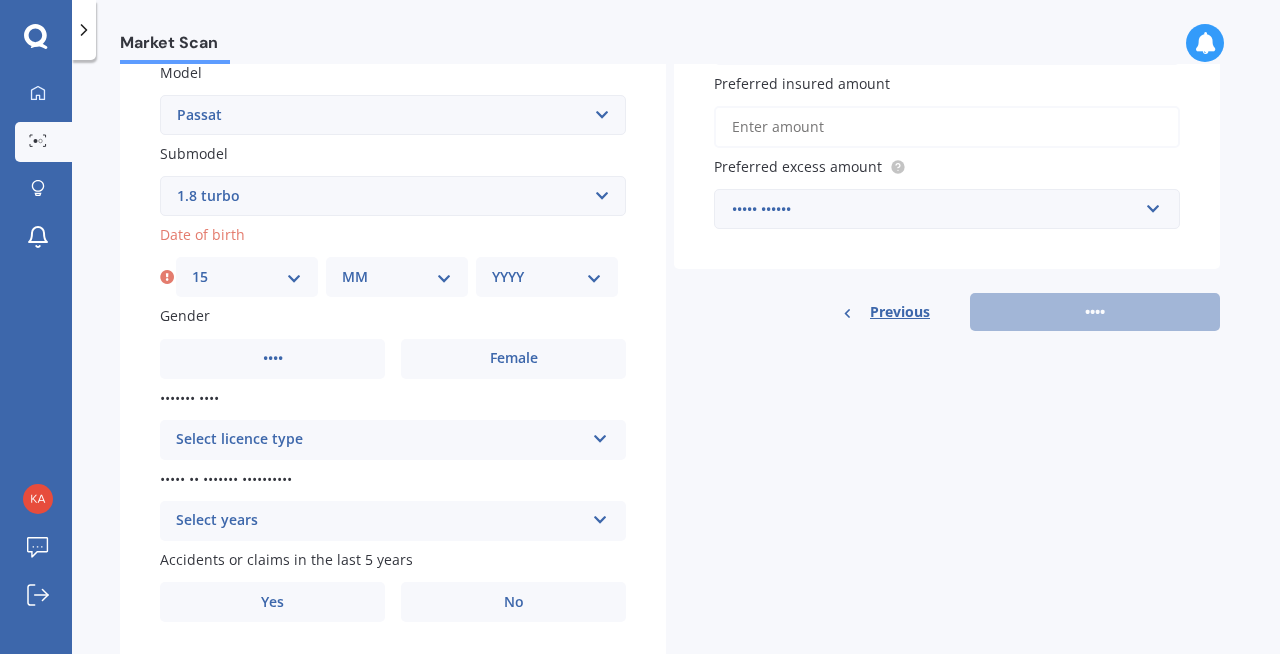 click on "•• •• •• •• •• •• •• •• •• •• •• •• ••" at bounding box center [397, 277] 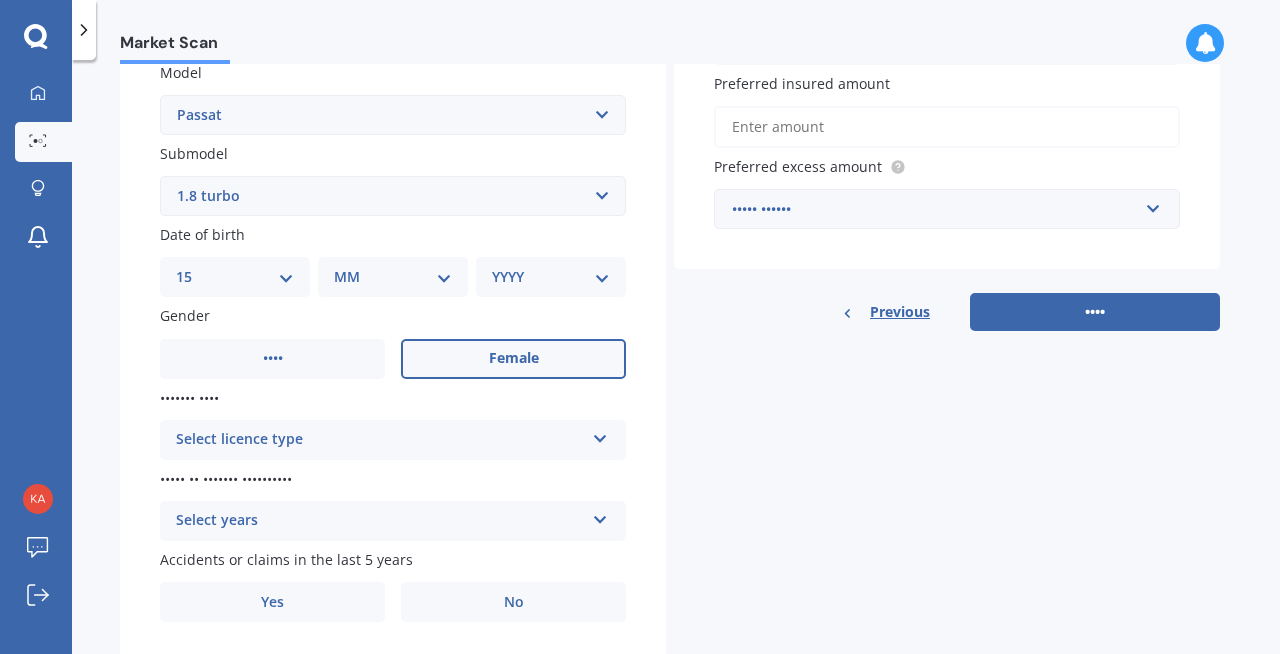 click on "Female" at bounding box center [273, 358] 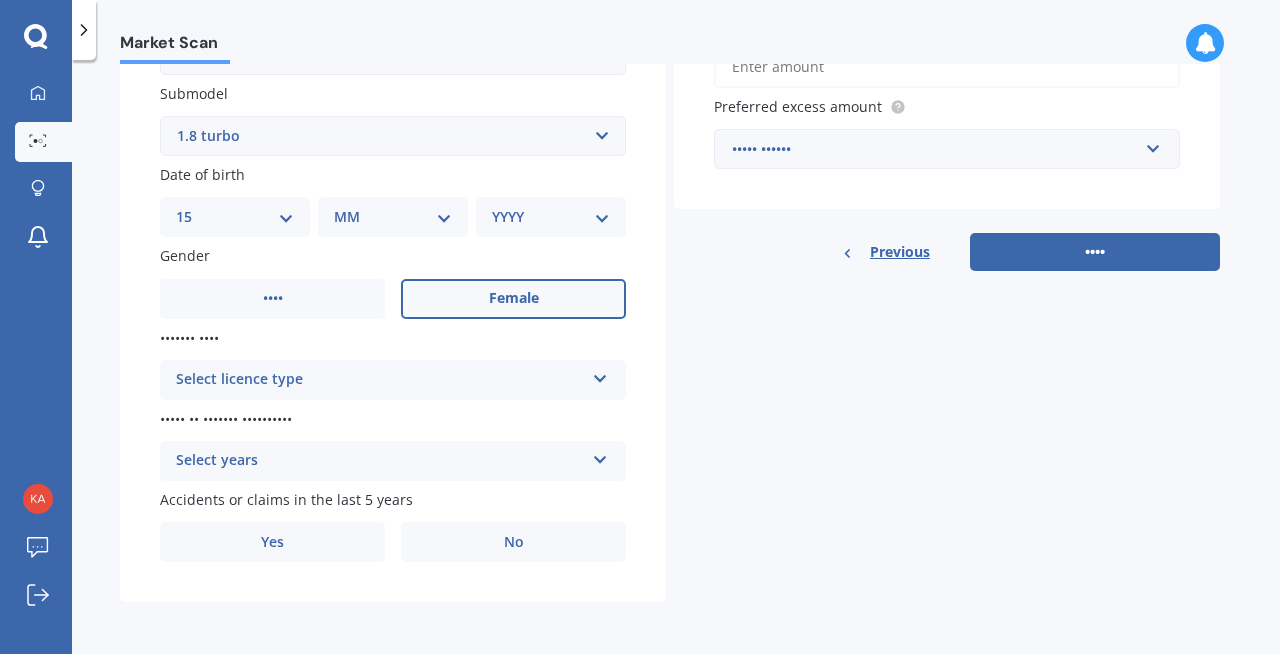 click on "Select licence type" at bounding box center (380, 380) 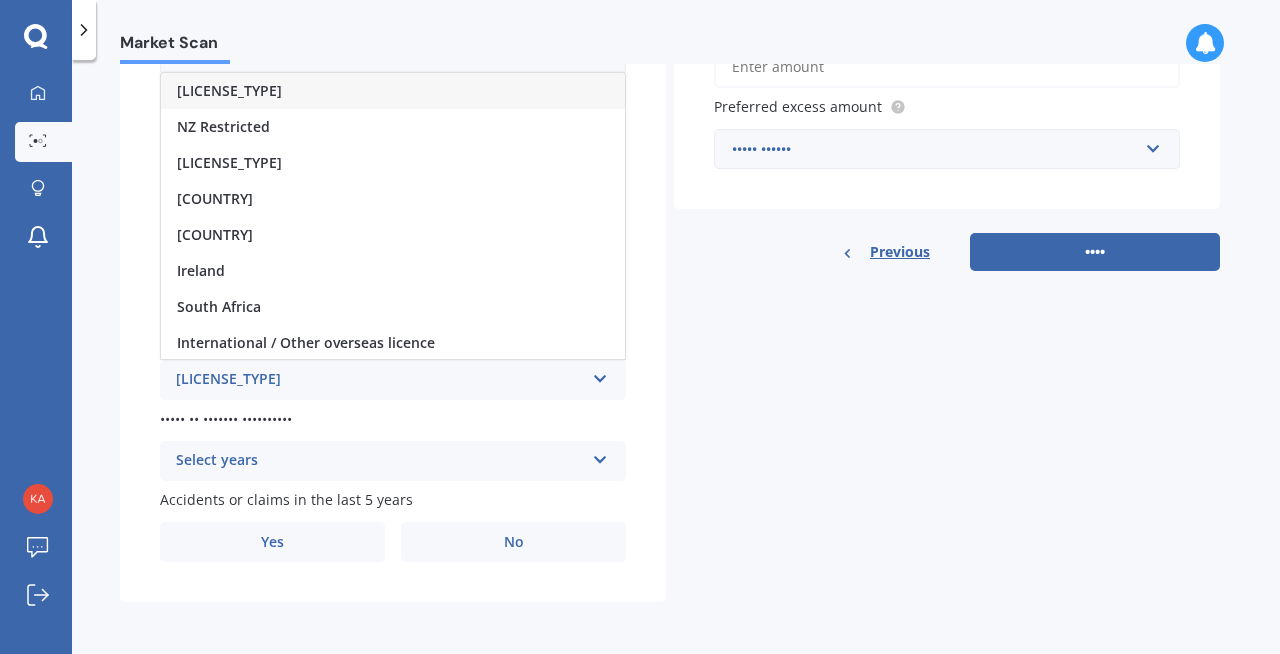 click on "[LICENSE_TYPE]" at bounding box center [393, 91] 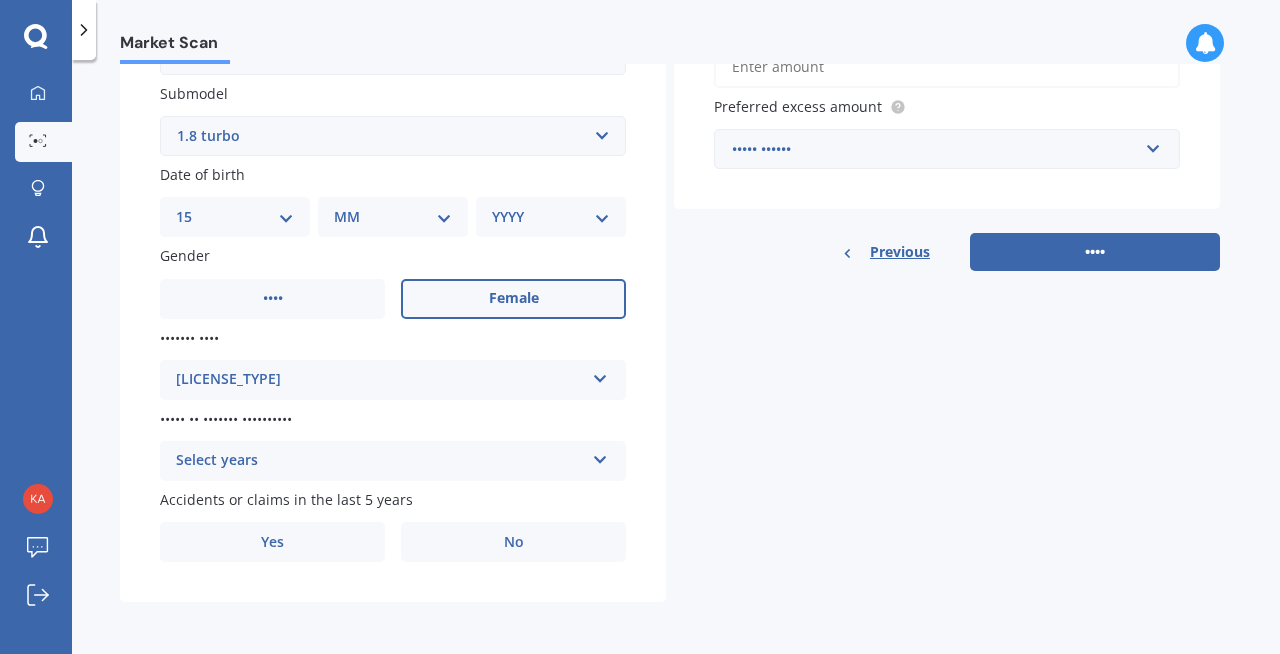 click on "Select years 5 or more years 4 years 3 years 2 years 1 year" at bounding box center [393, 380] 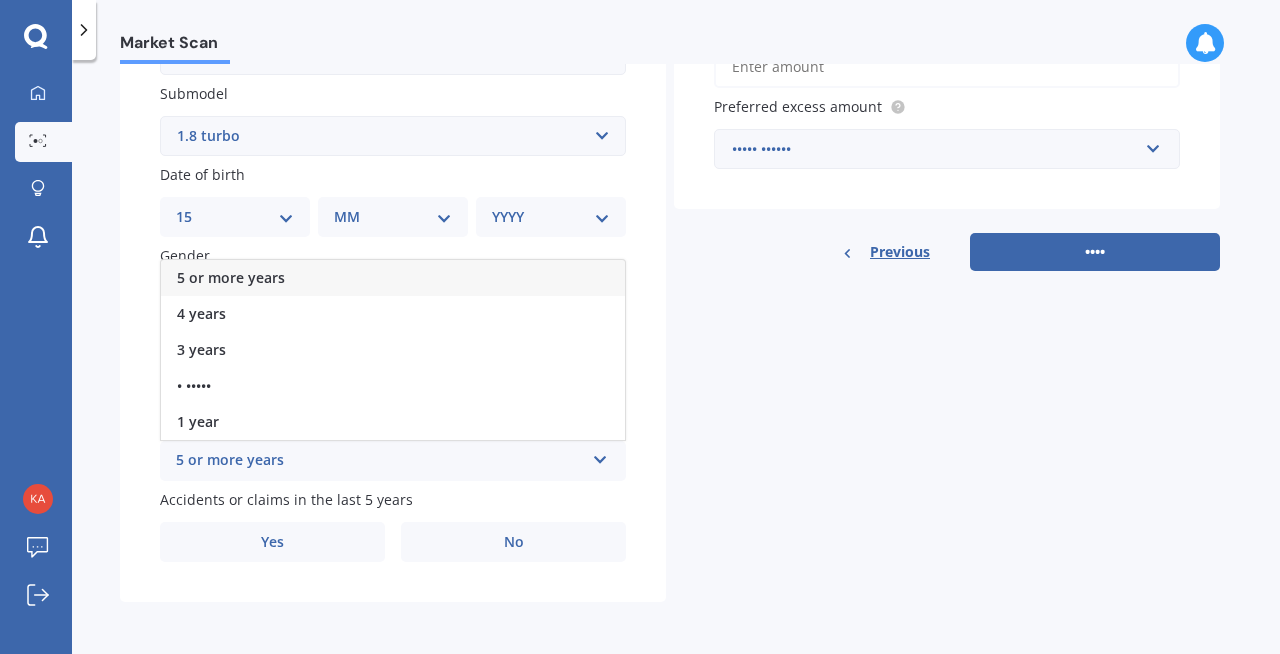 click on "5 or more years" at bounding box center [231, 277] 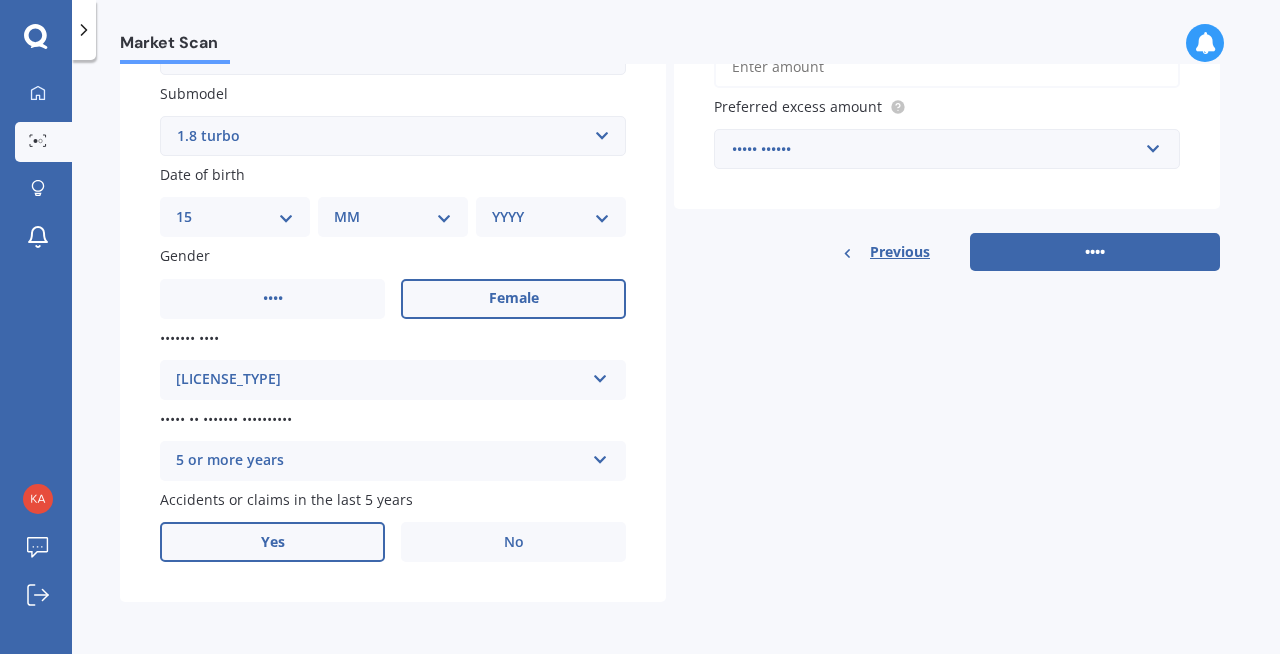 click on "Yes" at bounding box center [272, 299] 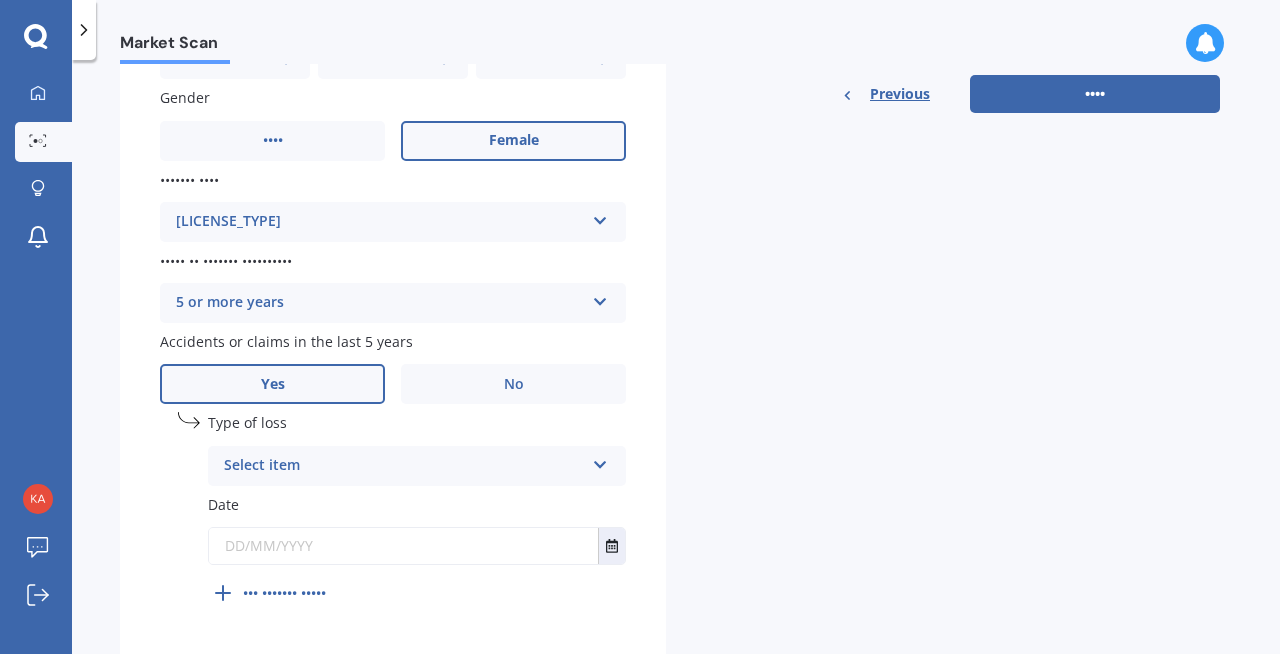 scroll, scrollTop: 746, scrollLeft: 0, axis: vertical 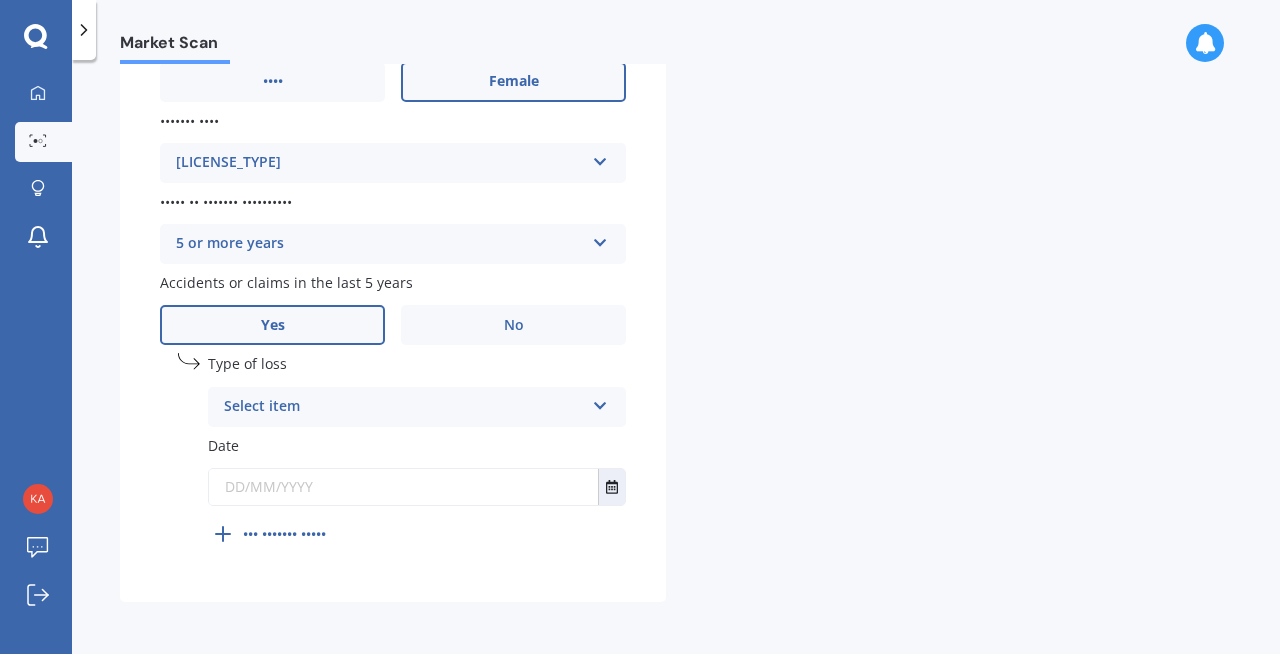 click on "Select item" at bounding box center [404, 407] 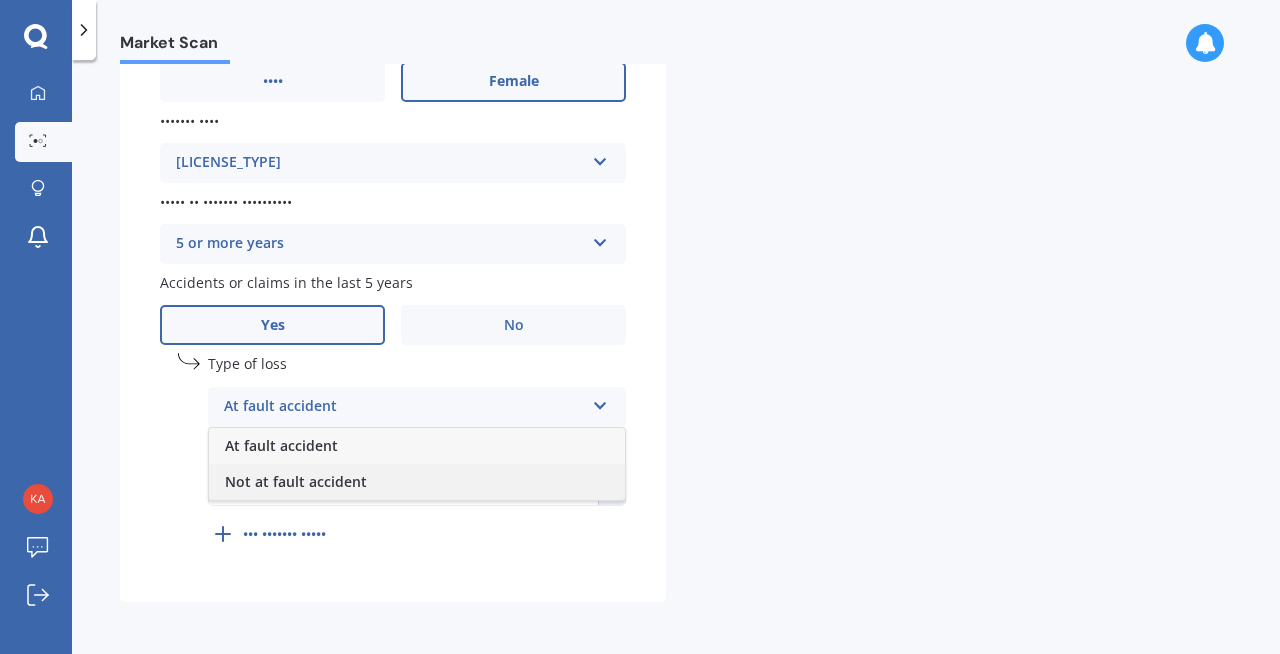 click on "Not at fault accident" at bounding box center (281, 445) 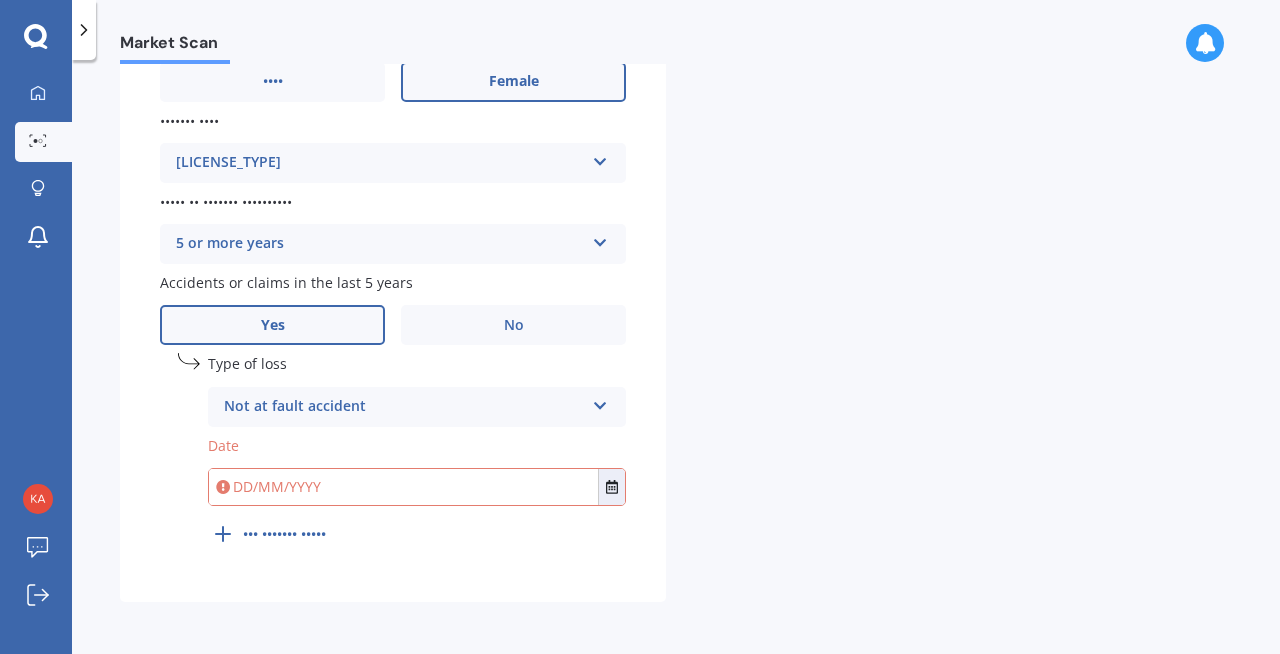 click on "Not at fault accident" at bounding box center (404, 407) 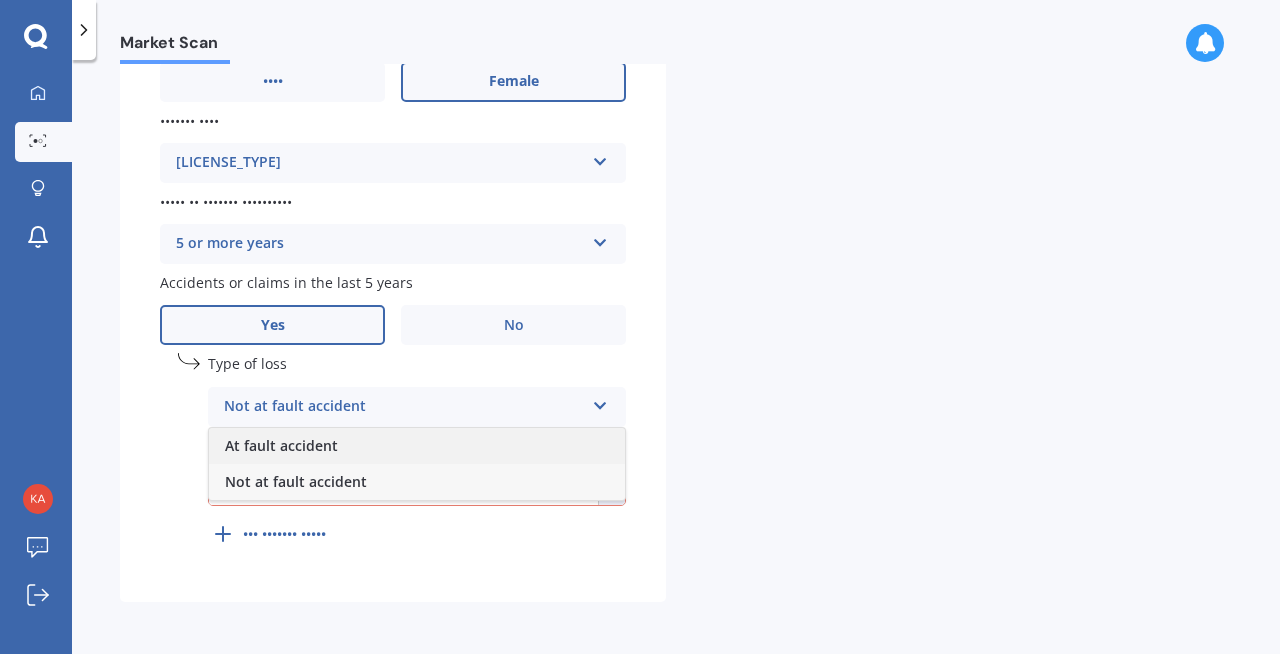 click on "At fault accident" at bounding box center [417, 446] 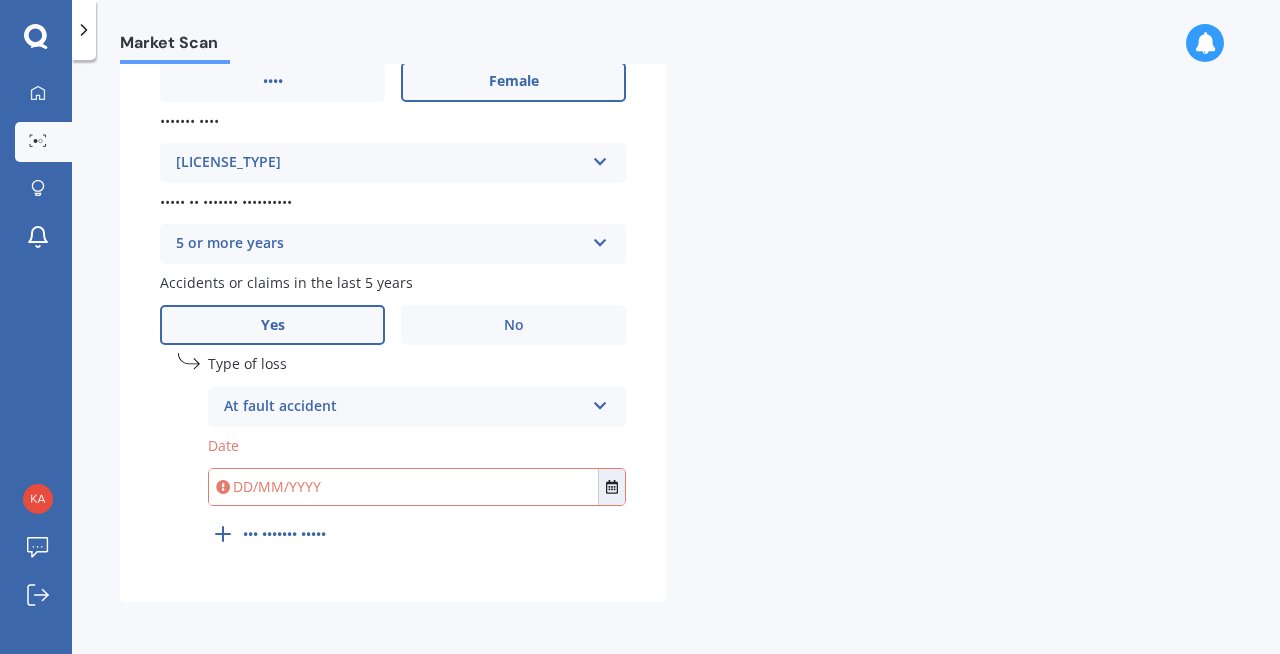 click on "At fault accident" at bounding box center (404, 407) 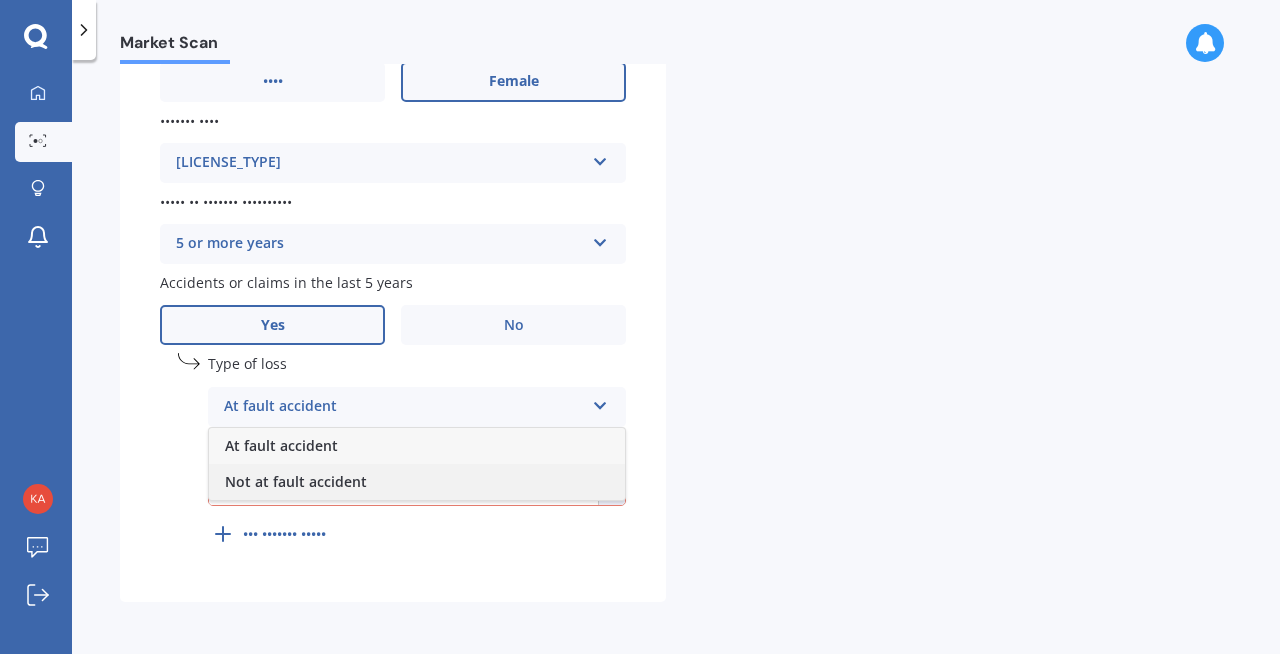 click on "Not at fault accident" at bounding box center [417, 482] 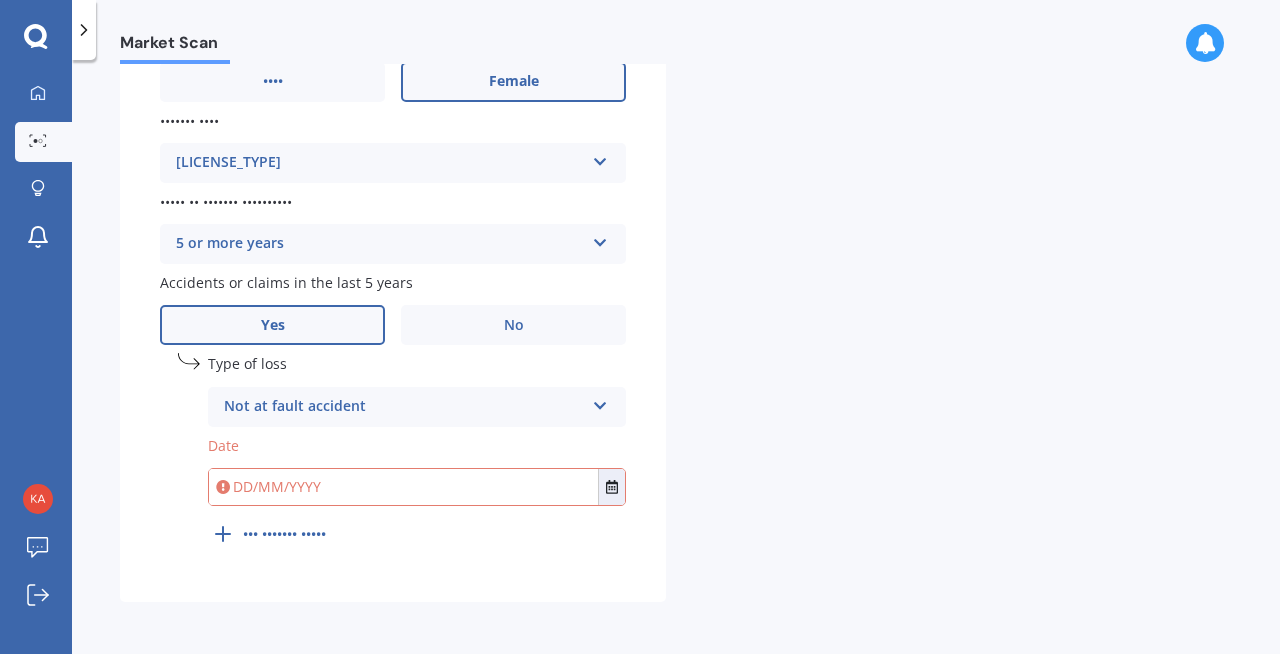 click at bounding box center (403, 487) 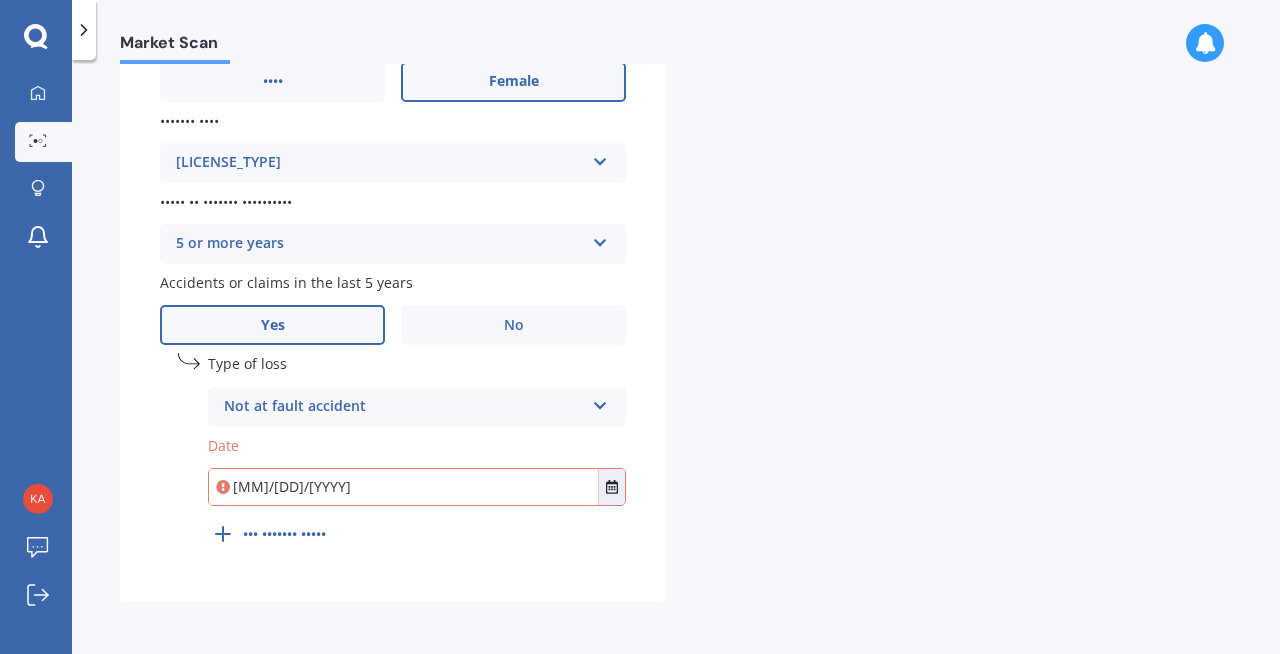 type on "[MM]/[DD]/[YYYY]" 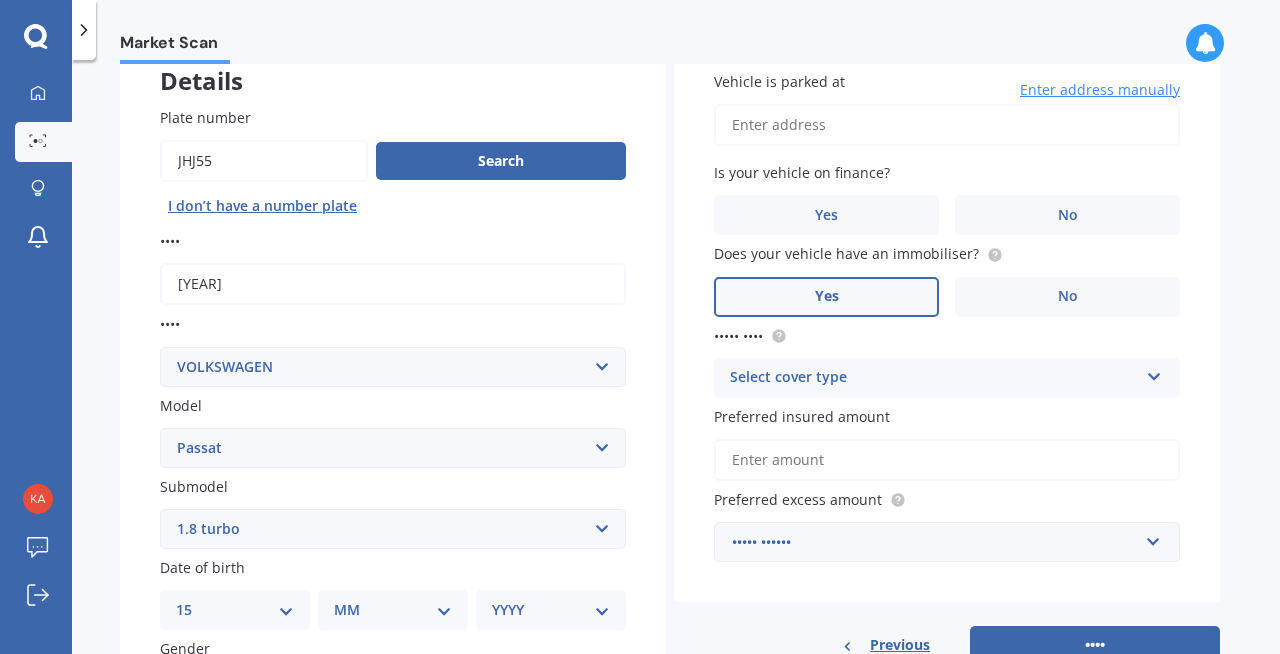 scroll, scrollTop: 131, scrollLeft: 0, axis: vertical 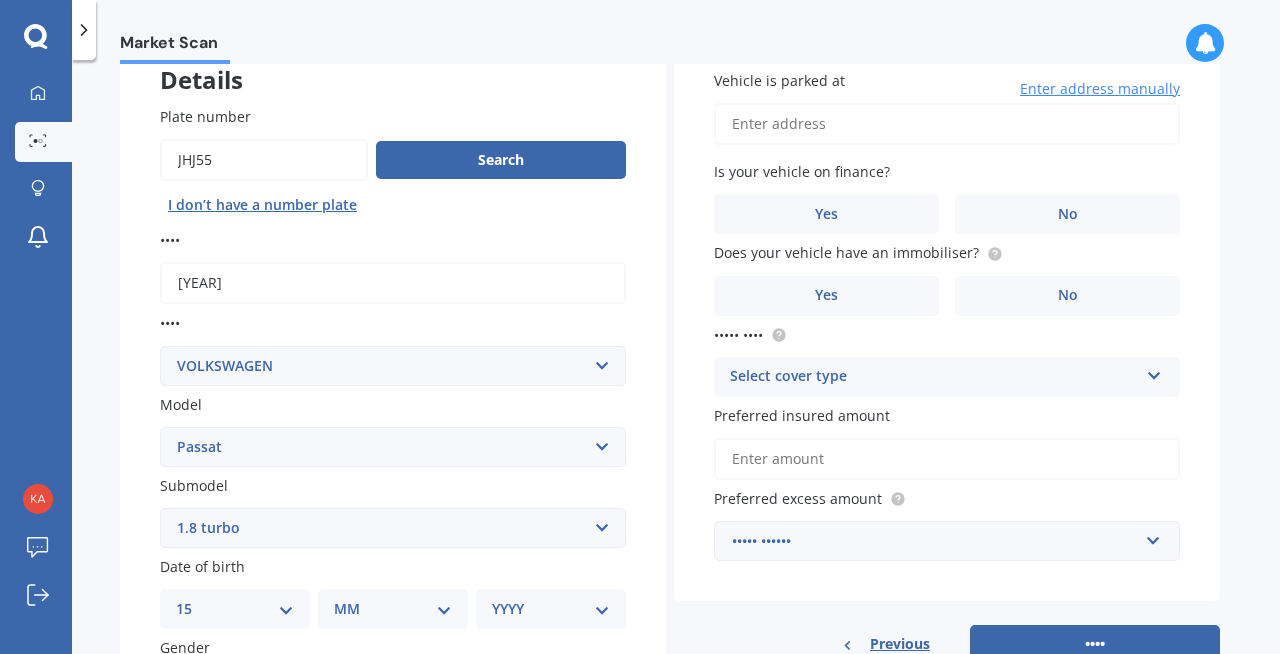 click on "Vehicle is parked at" at bounding box center [947, 124] 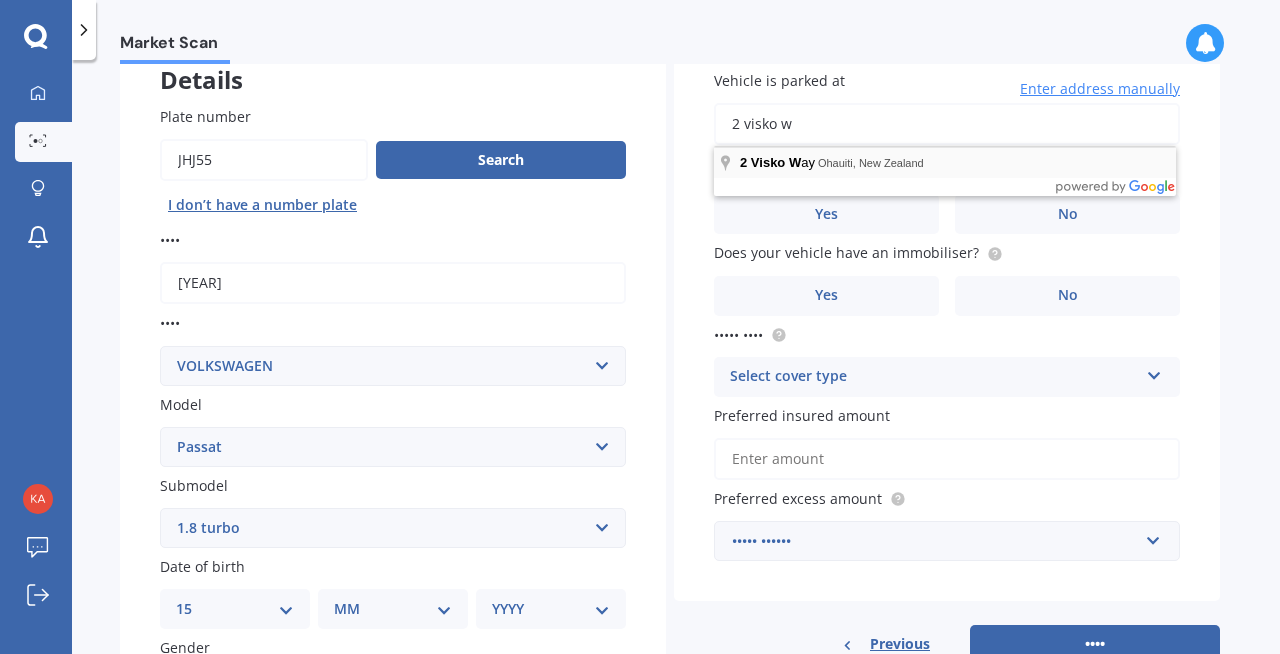 type on "2 visko w" 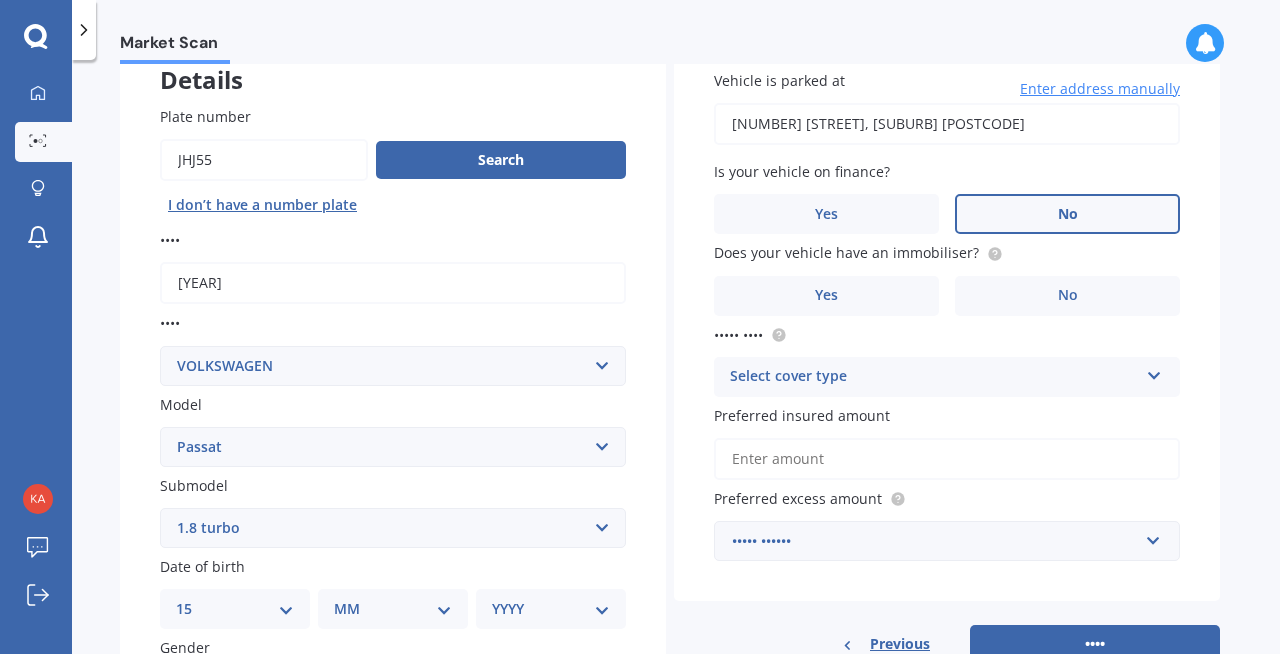 click on "No" at bounding box center (513, 691) 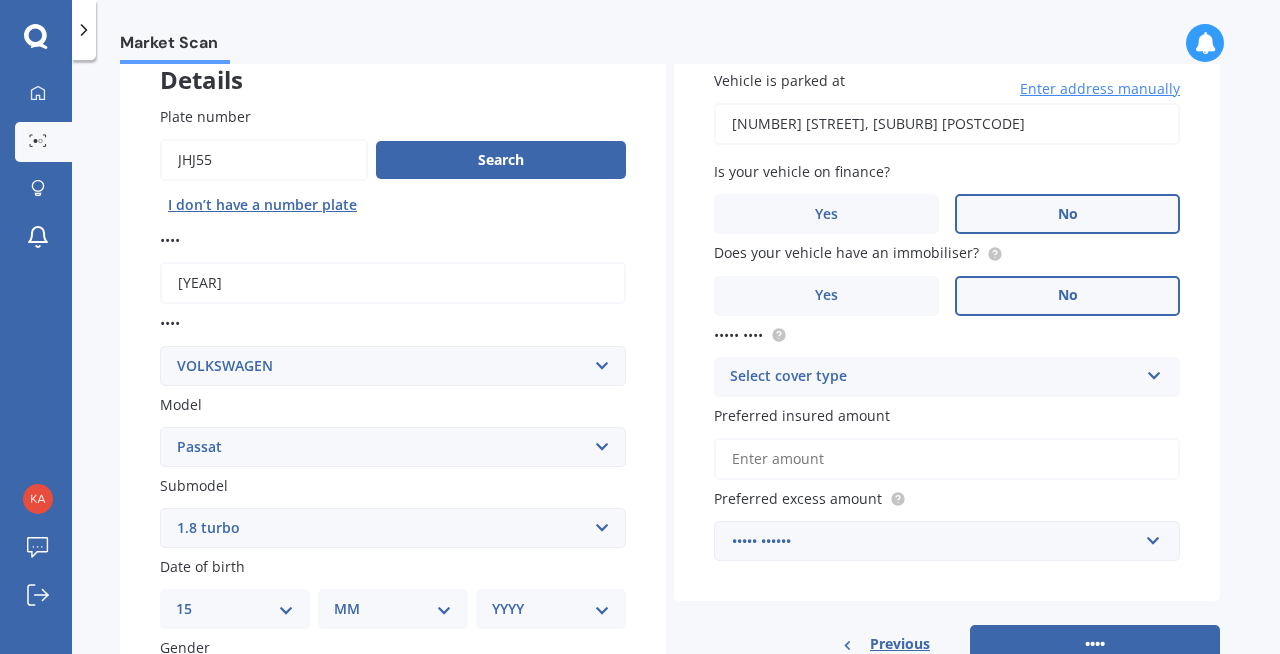 click on "No" at bounding box center (513, 691) 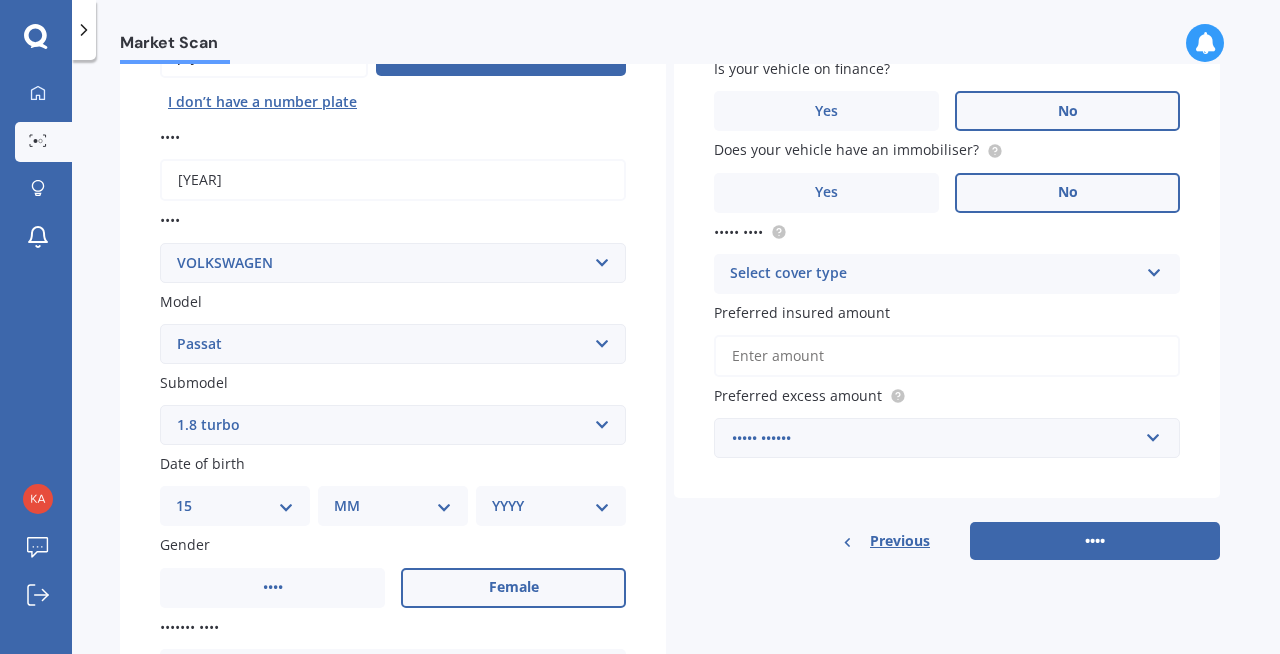 scroll, scrollTop: 237, scrollLeft: 0, axis: vertical 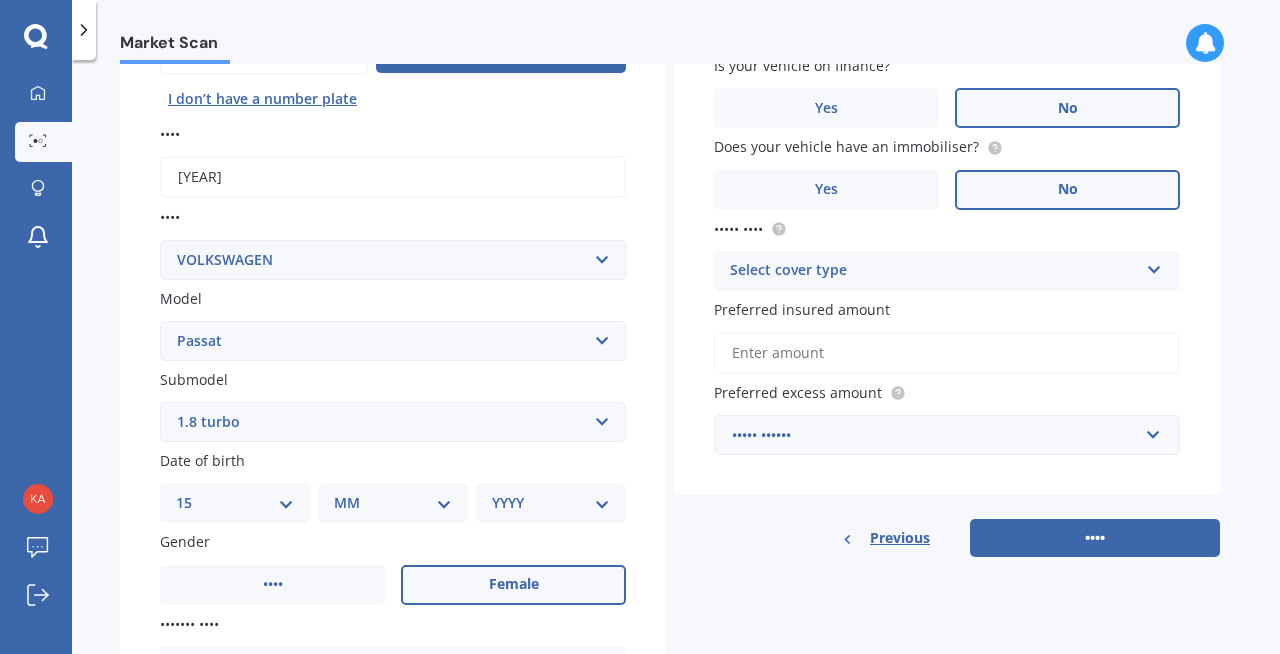 click on "Select cover type Comprehensive Third Party, Fire & Theft Third Party" at bounding box center (393, 666) 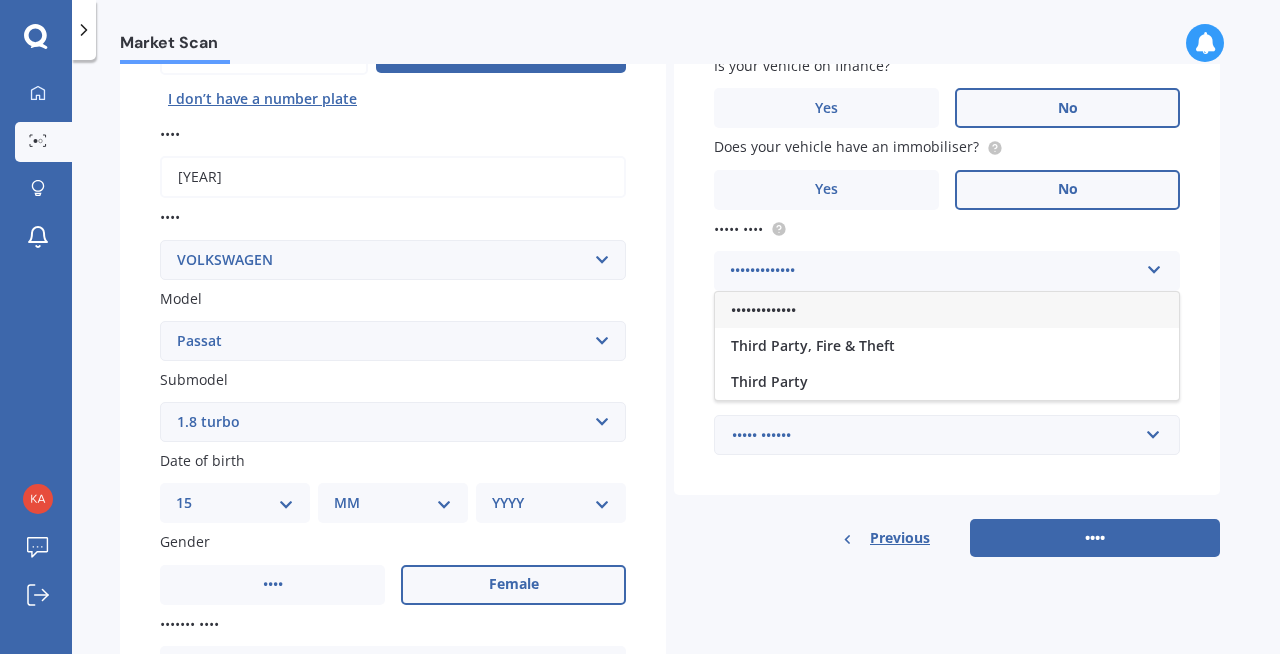 click on "•••••••••••••" at bounding box center [947, 310] 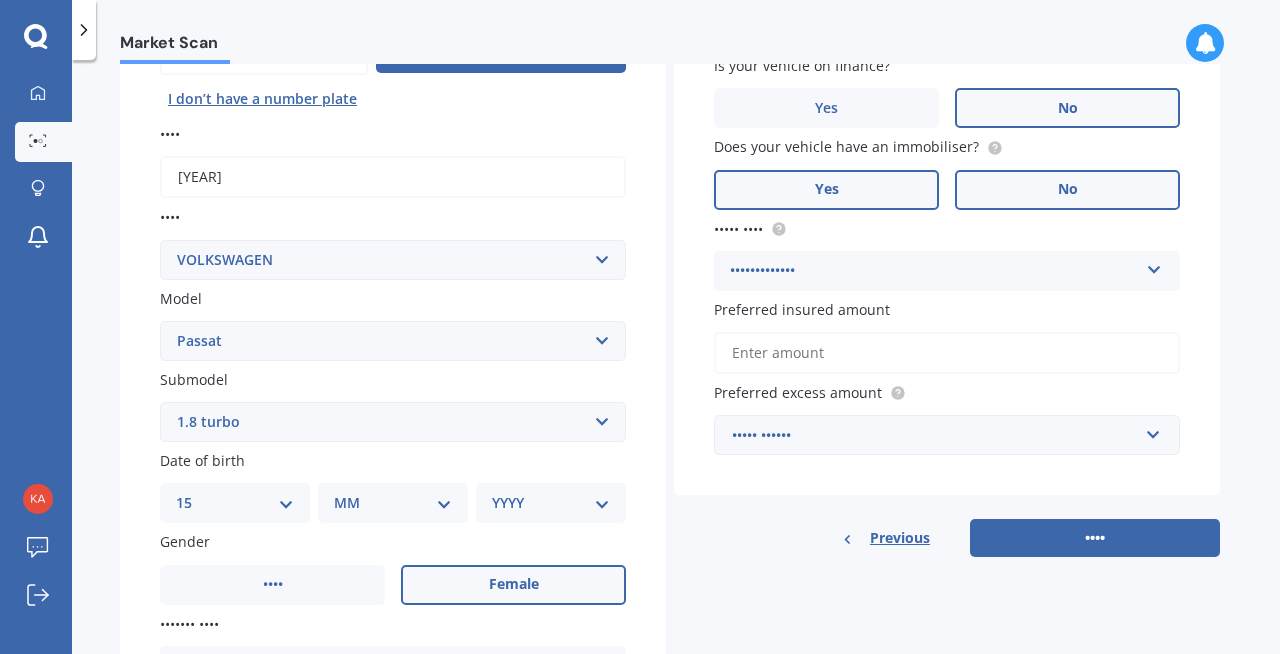 click on "Yes" at bounding box center [272, 585] 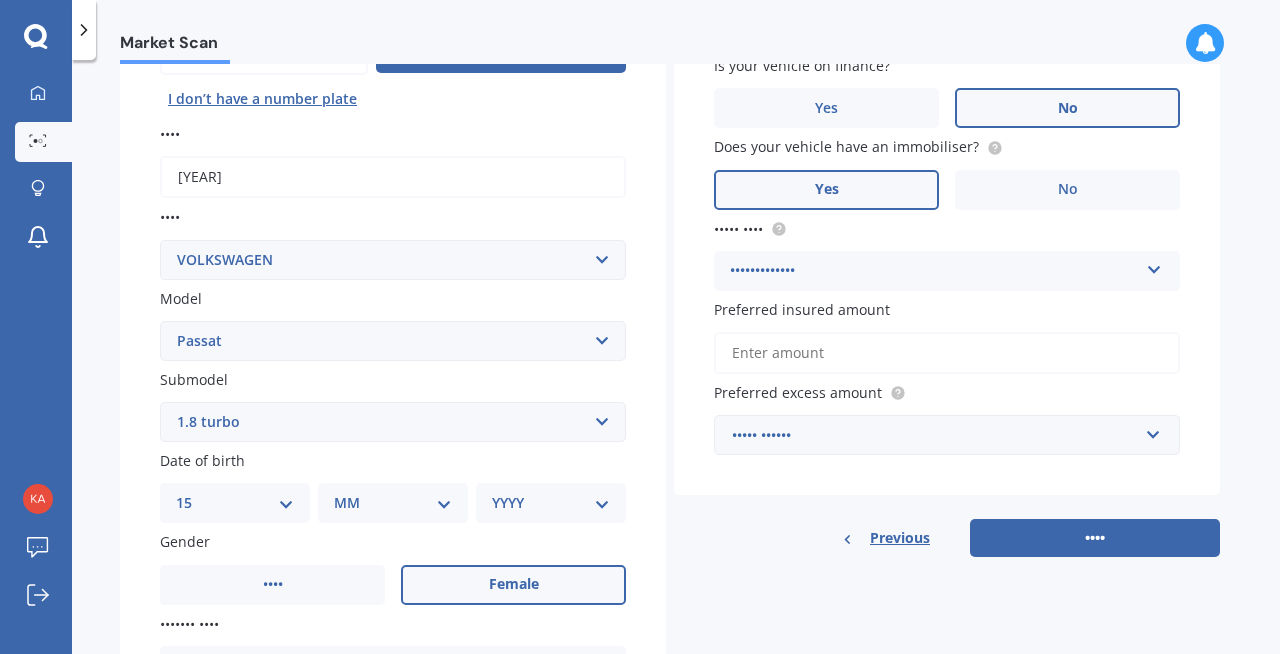 click on "Preferred insured amount" at bounding box center (947, 353) 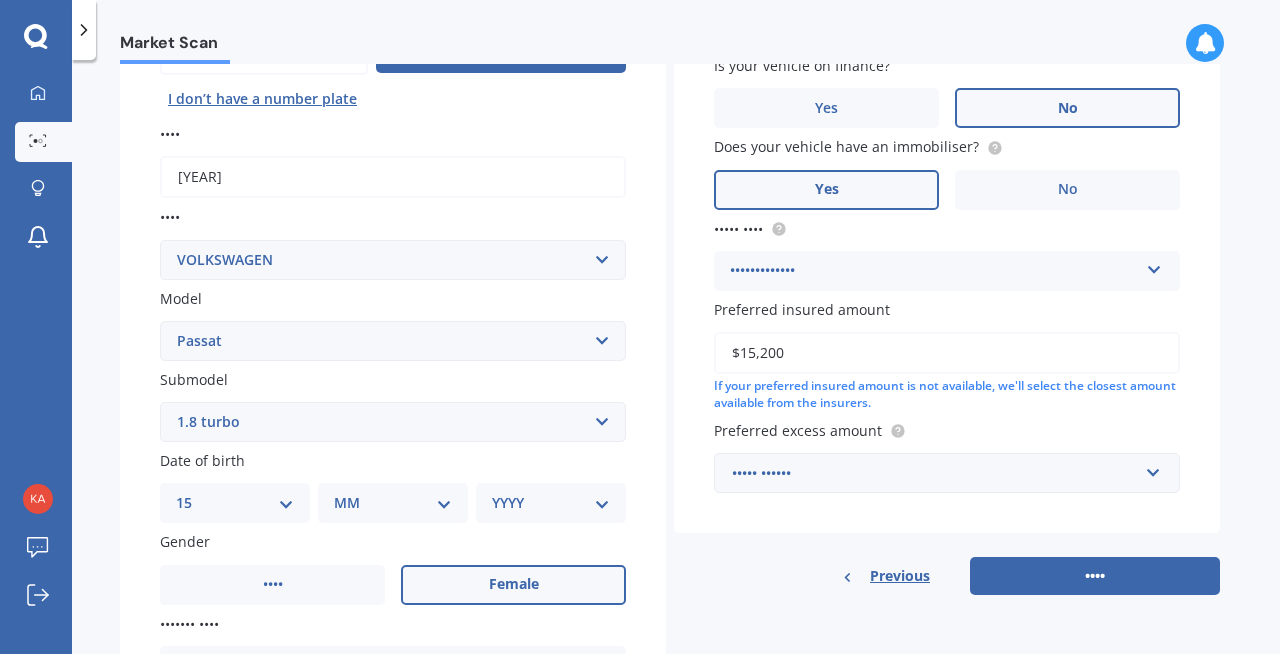 type on "$15,200" 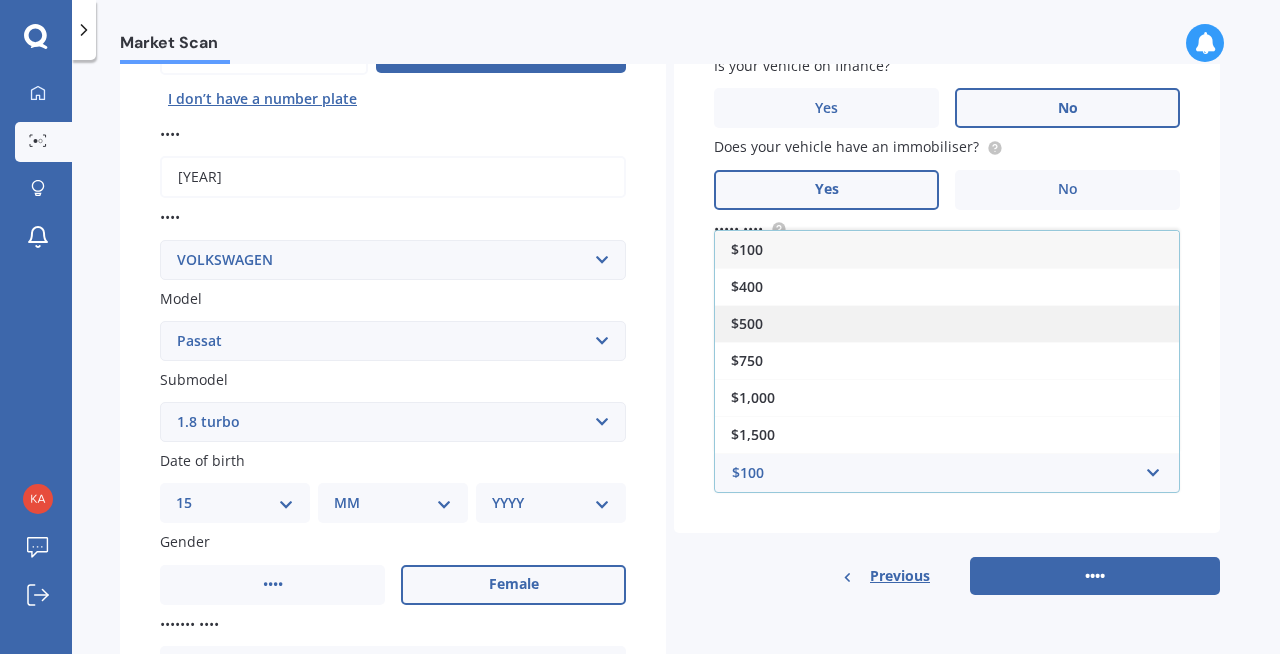 click on "$500" at bounding box center [947, 323] 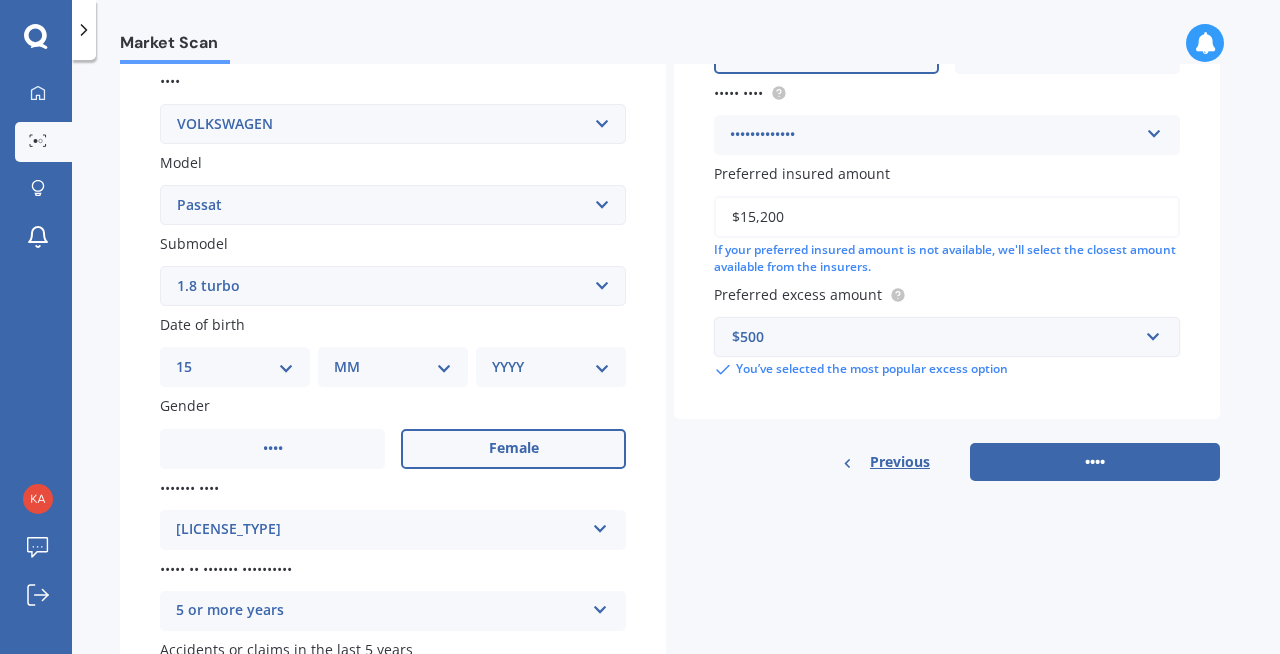 scroll, scrollTop: 377, scrollLeft: 0, axis: vertical 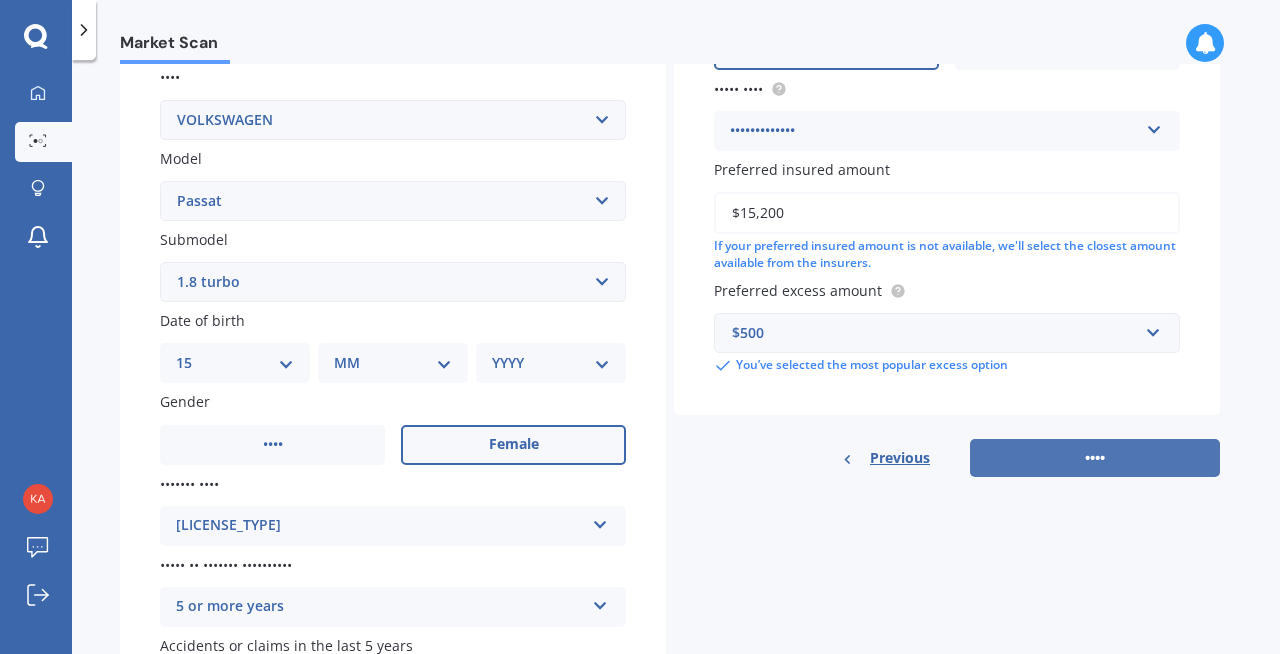 click on "••••" at bounding box center [1095, 458] 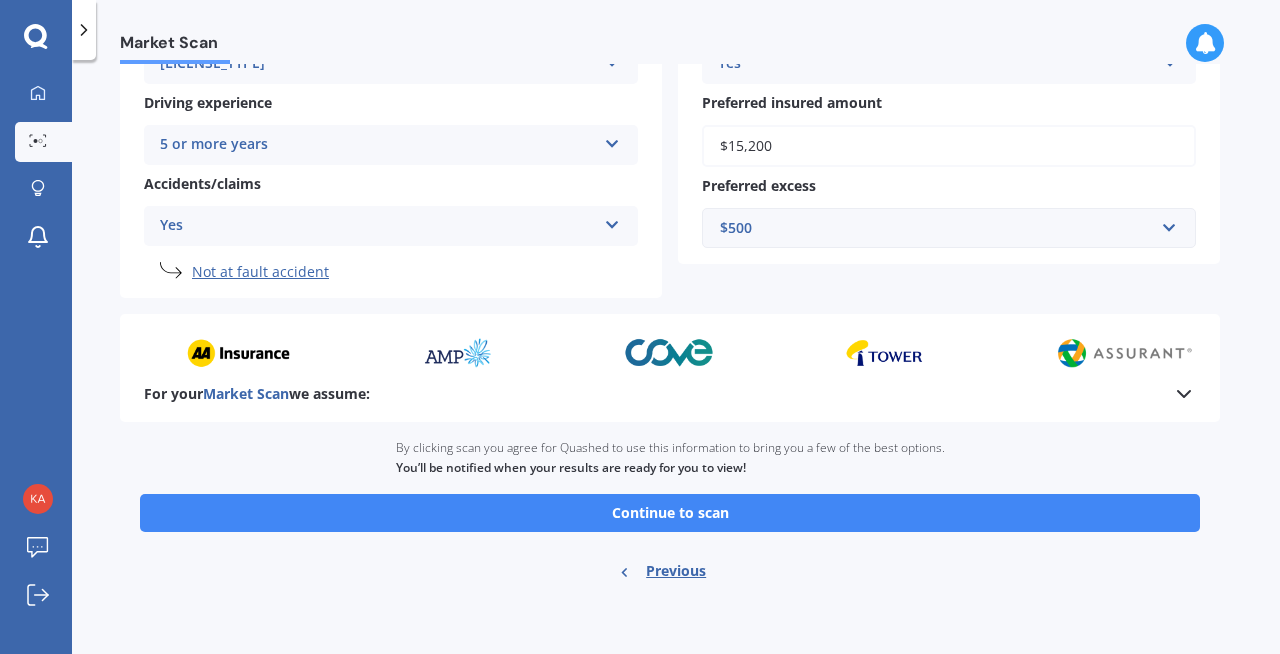 scroll, scrollTop: 415, scrollLeft: 0, axis: vertical 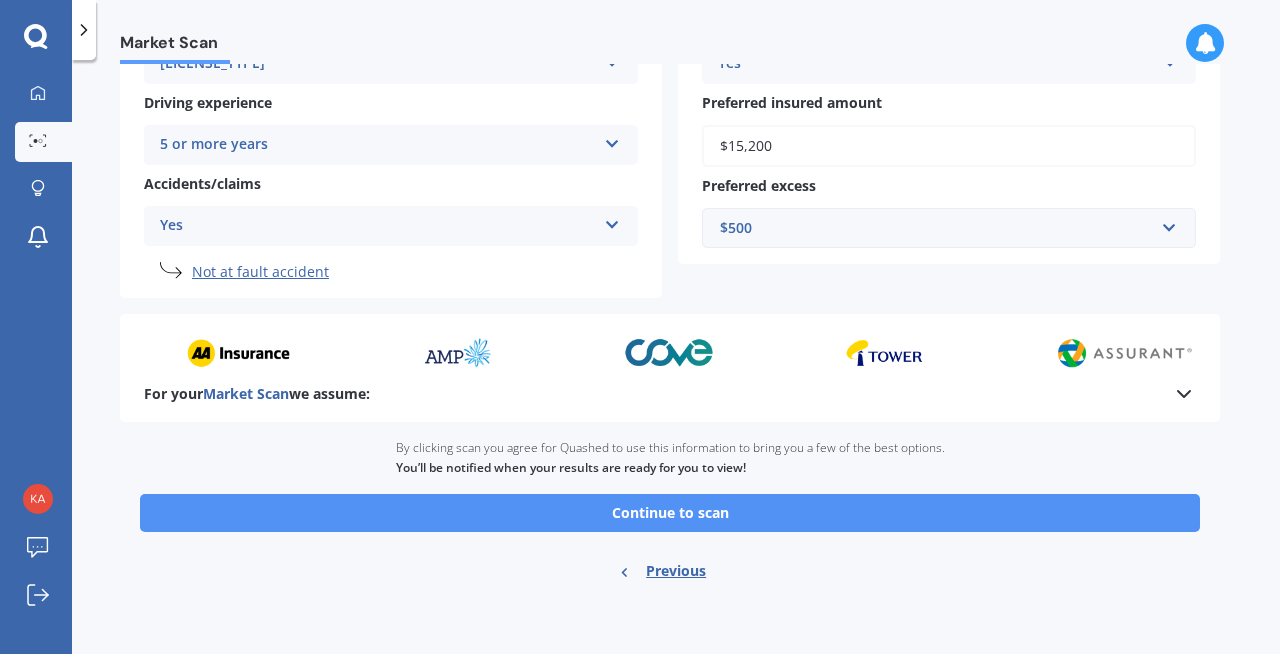 click on "Continue to scan" at bounding box center (670, 513) 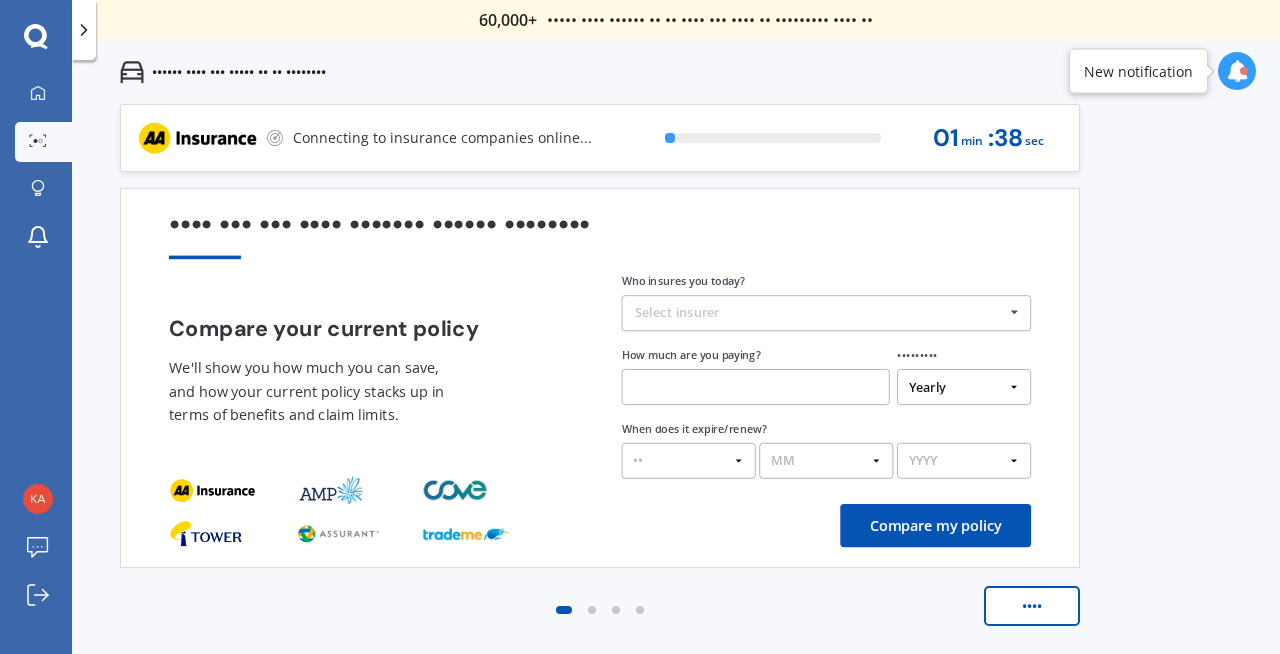 scroll, scrollTop: 0, scrollLeft: 0, axis: both 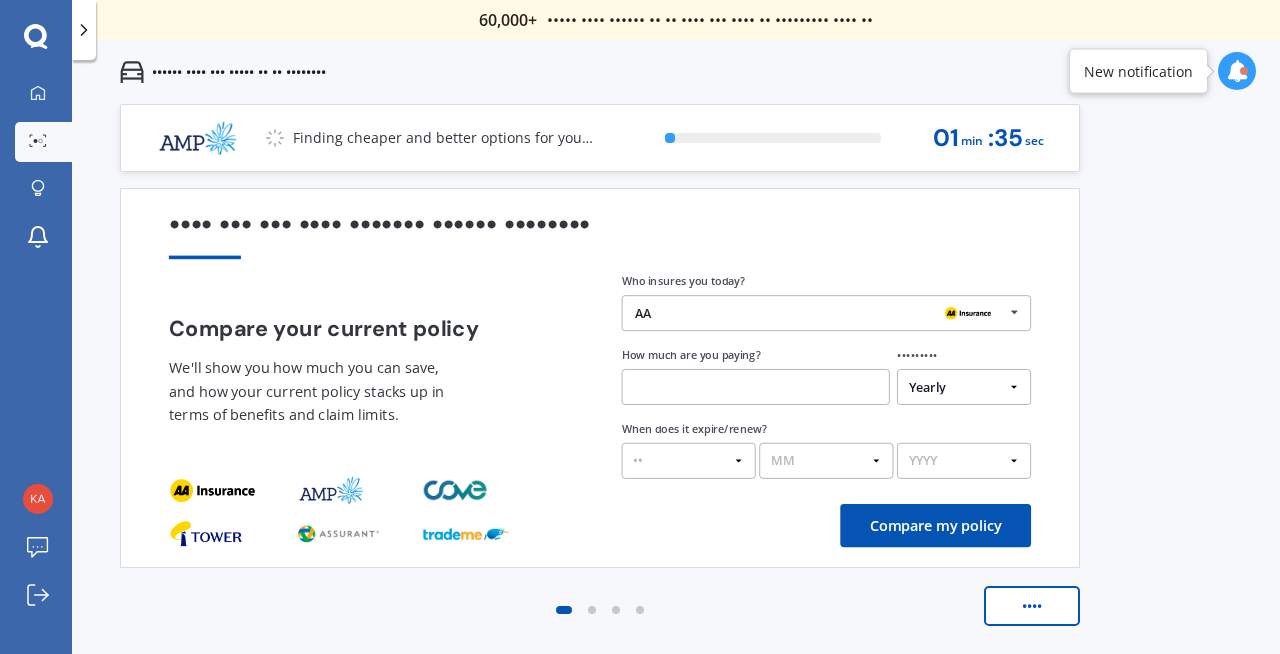 click at bounding box center (968, 314) 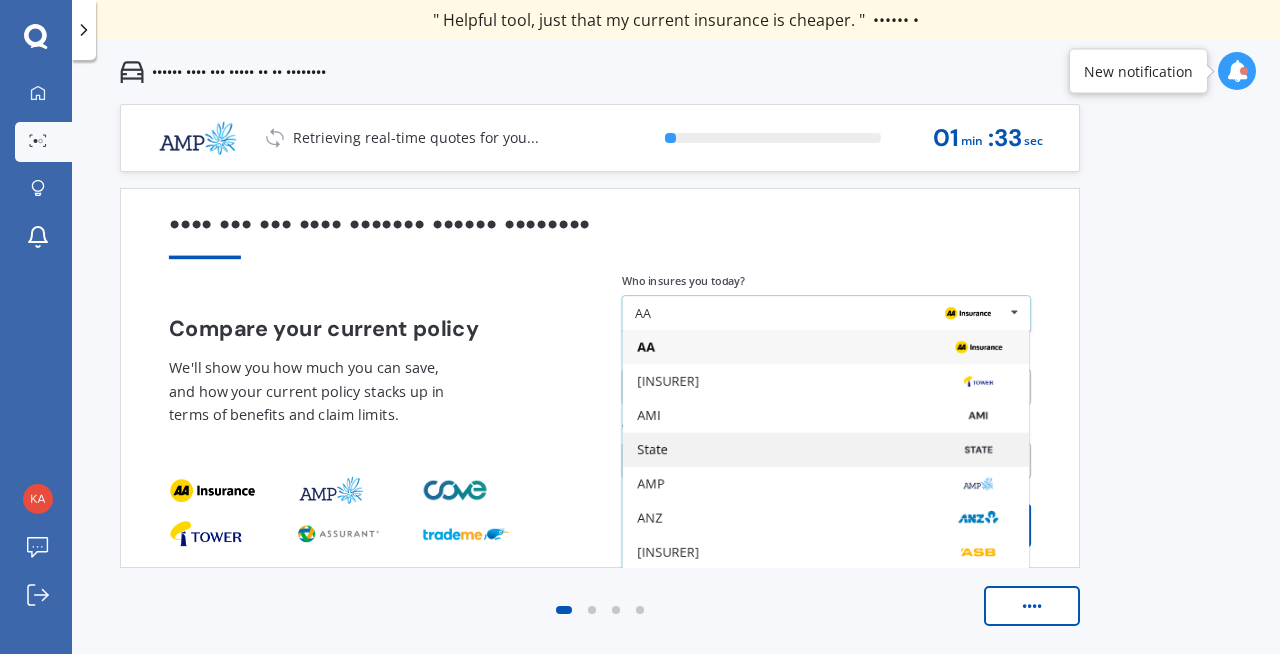 click on "State" at bounding box center (826, 450) 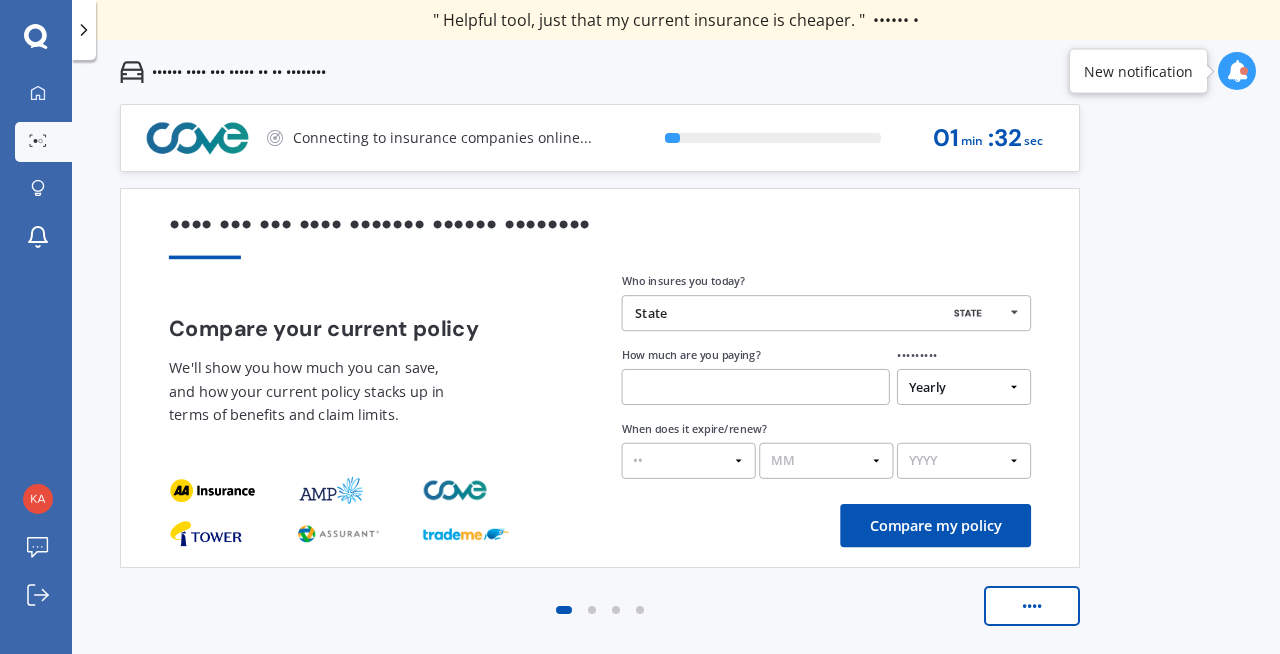 click at bounding box center (756, 387) 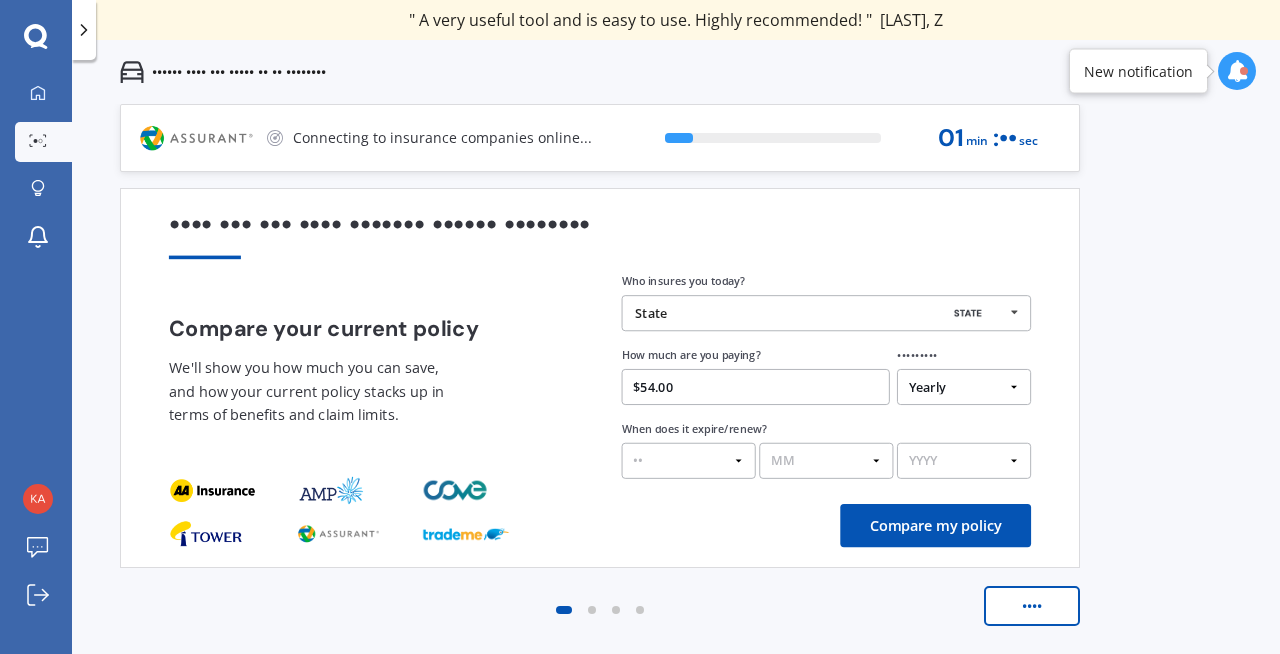 type on "$54.00" 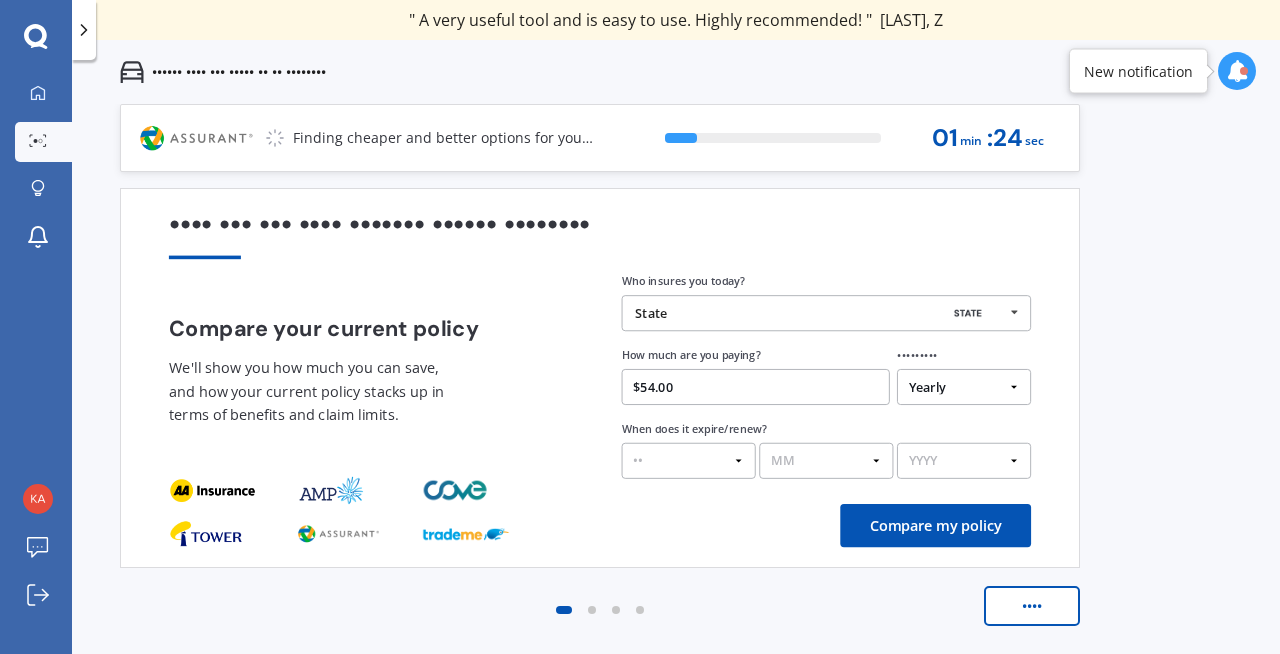 select on "Fortnightly" 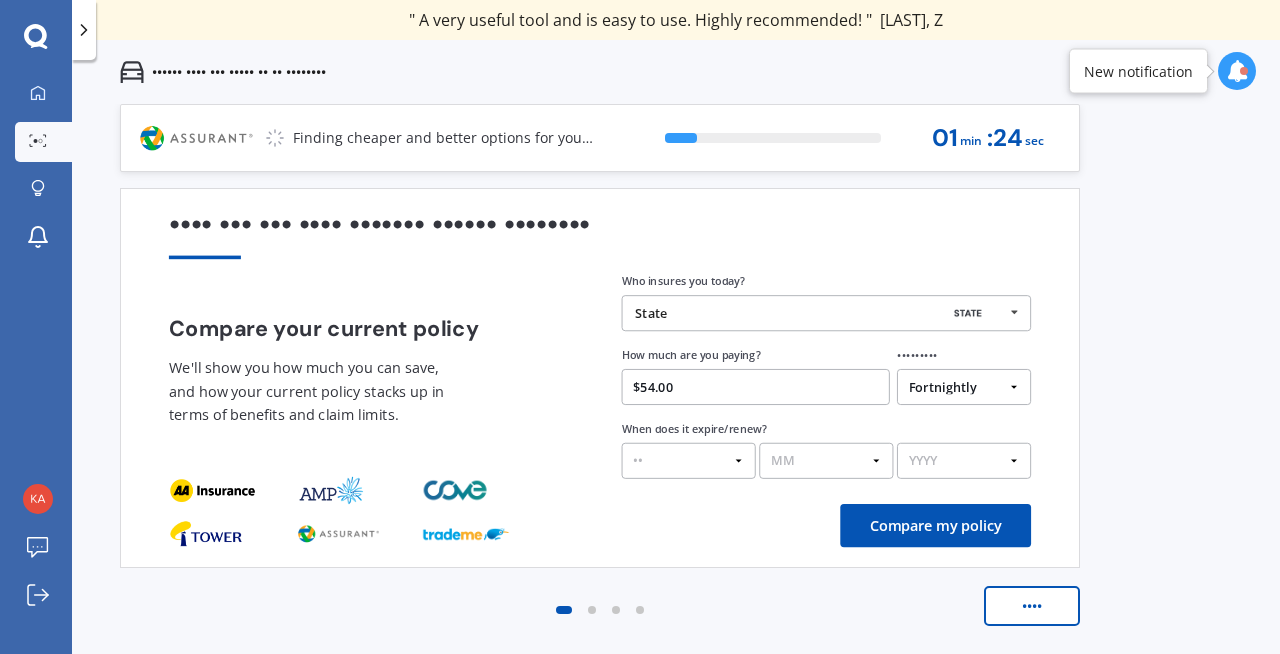 click on "•• •• •• •• •• •• •• •• •• •• •• •• •• •• •• •• •• •• •• •• •• •• •• •• •• •• •• •• •• •• •• ••" at bounding box center (689, 461) 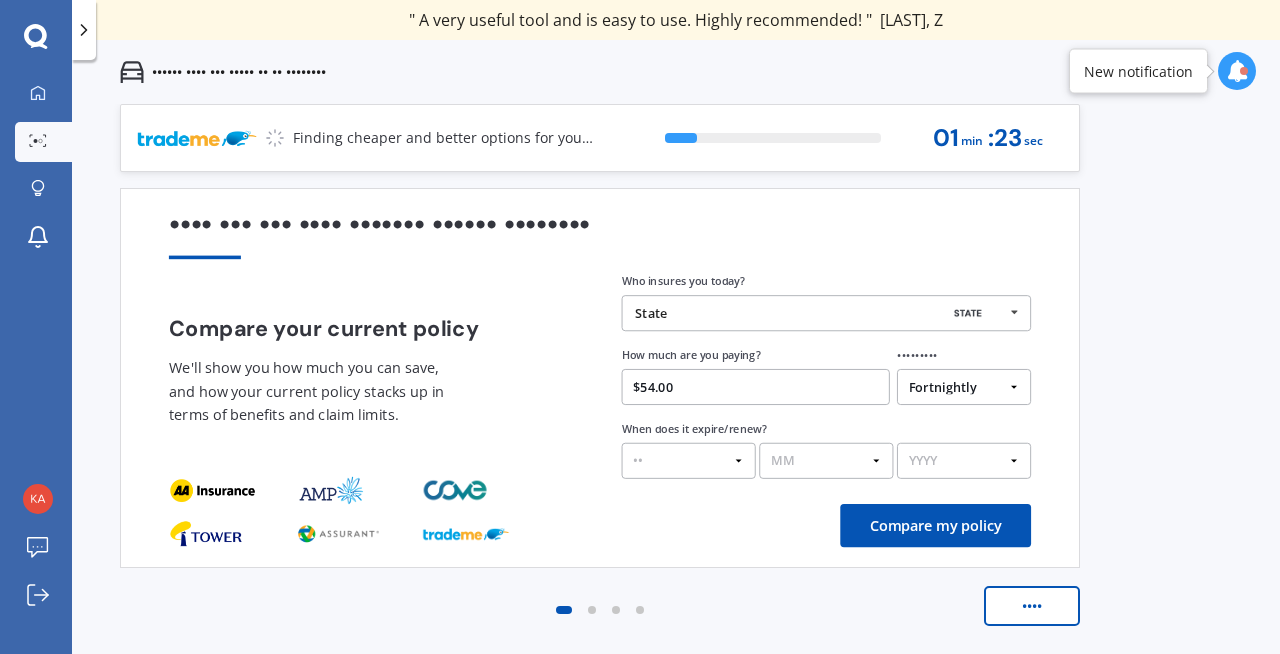 select on "01" 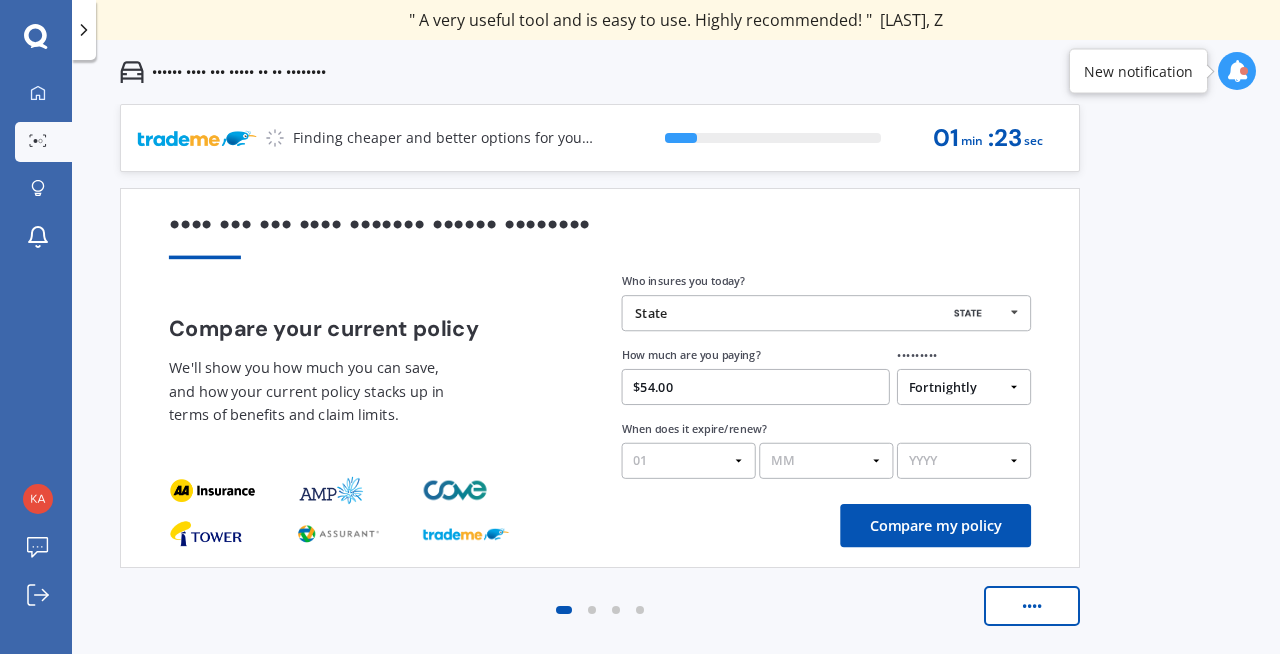 click on "•• •• •• •• •• •• •• •• •• •• •• •• ••" at bounding box center (826, 461) 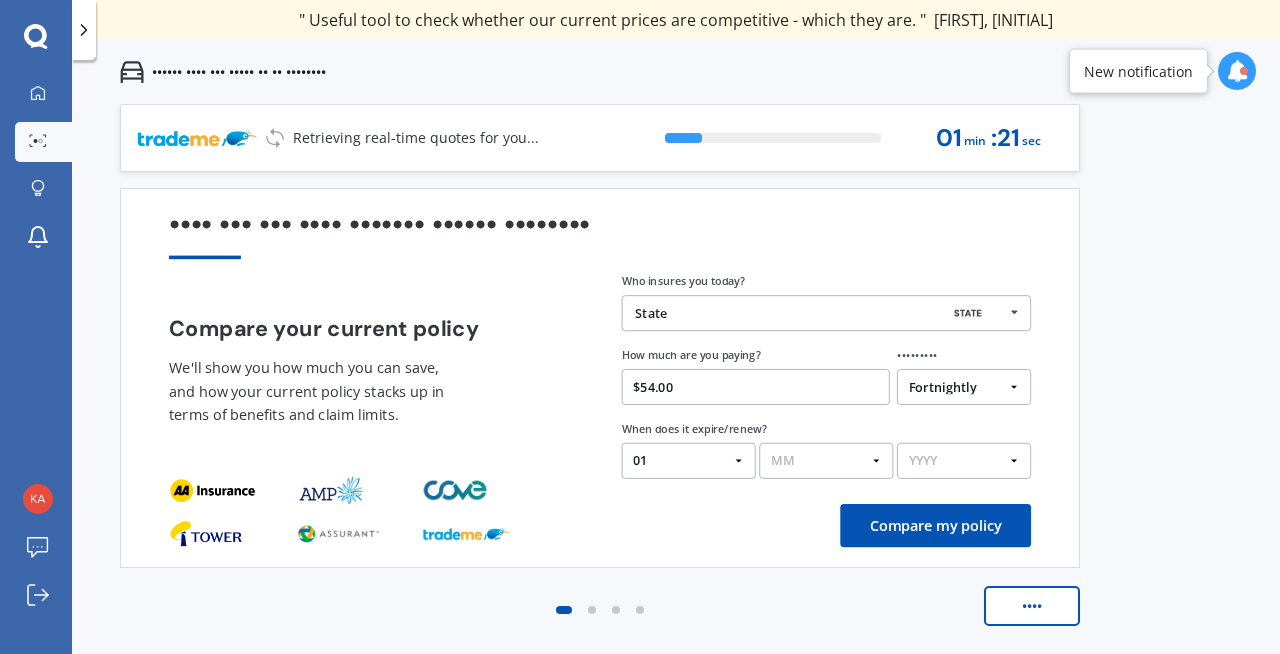 select on "07" 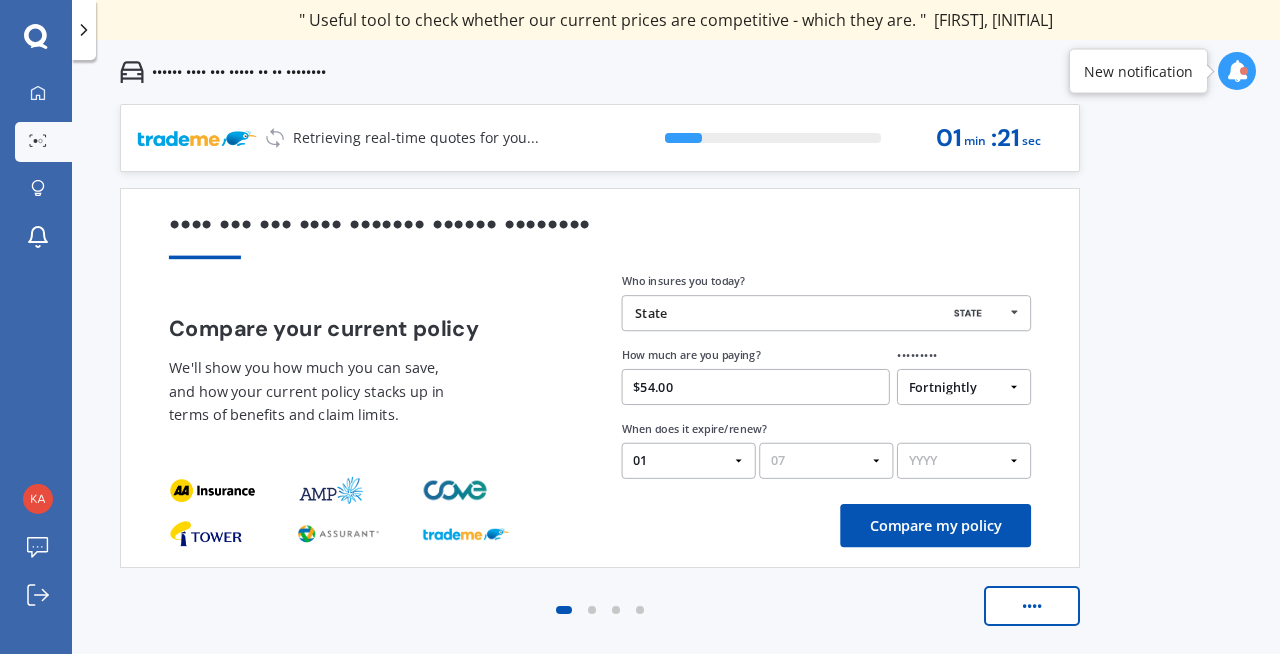 click on "YYYY 2026 2025 2024" at bounding box center (964, 461) 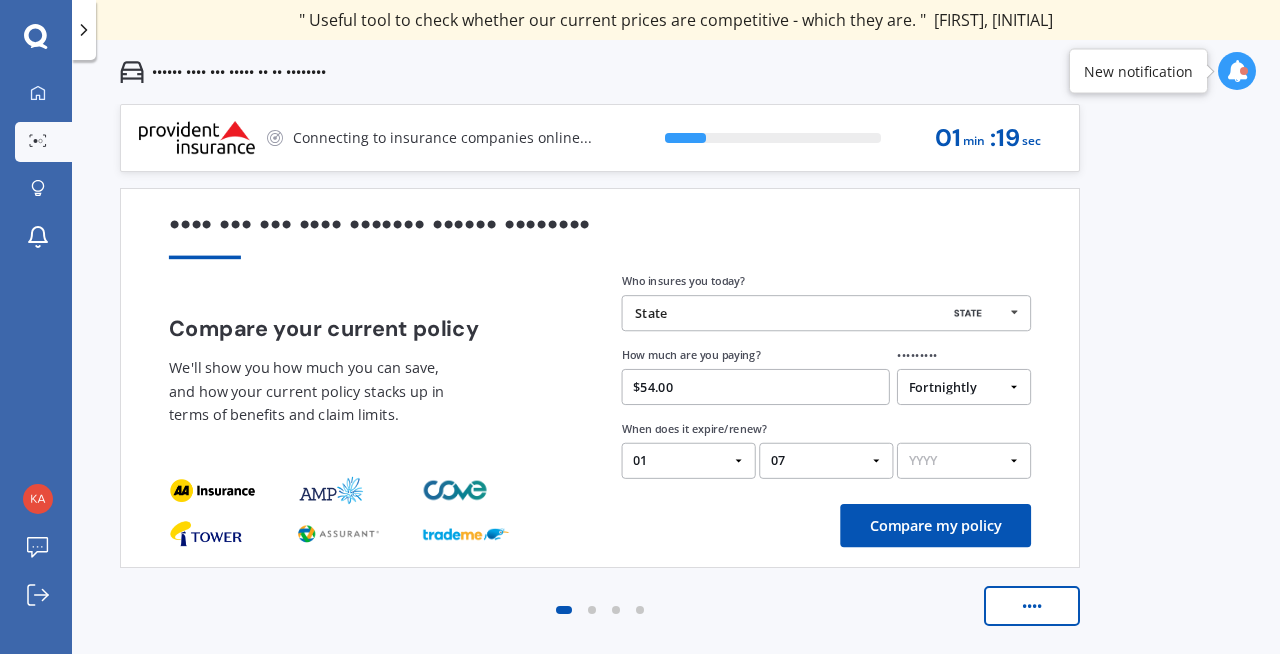 select on "••••" 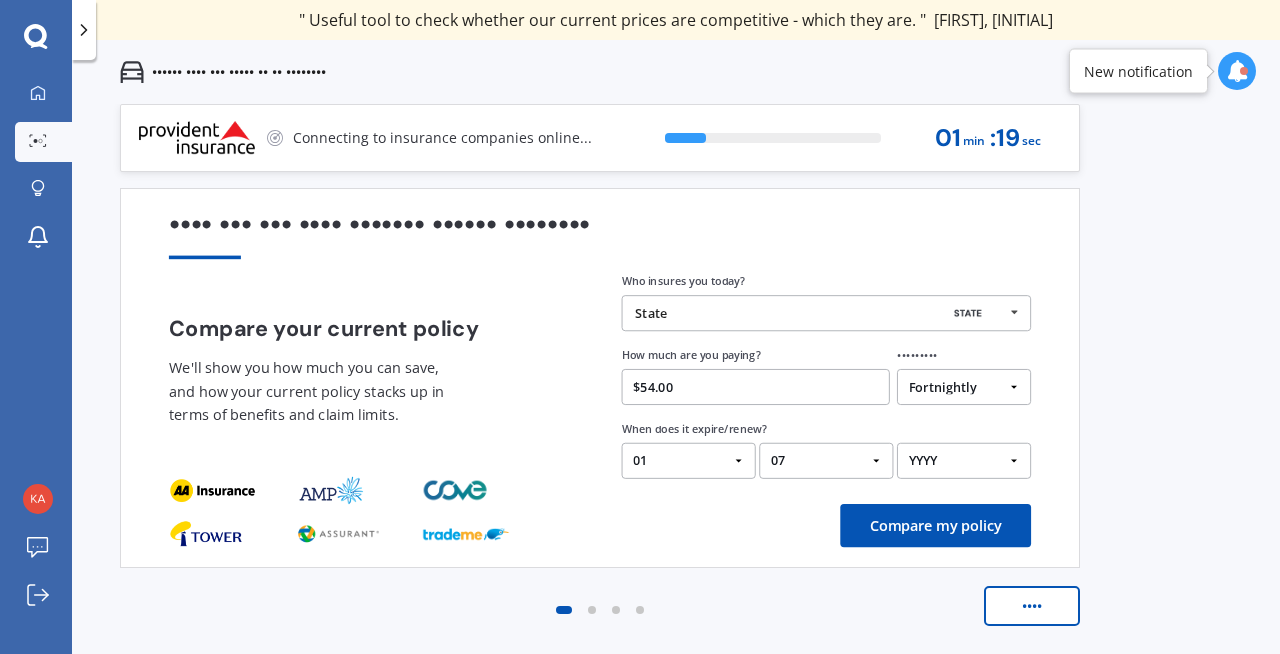click on "Compare my policy" at bounding box center [935, 525] 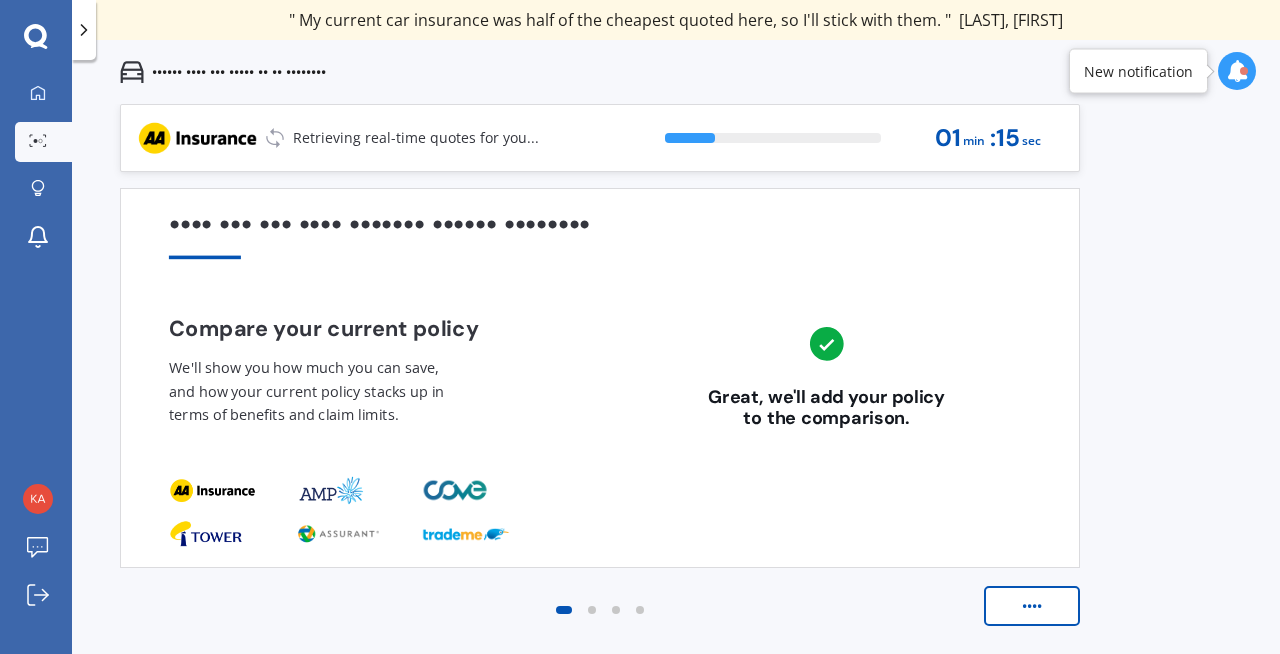 click on "••••" at bounding box center [1032, 606] 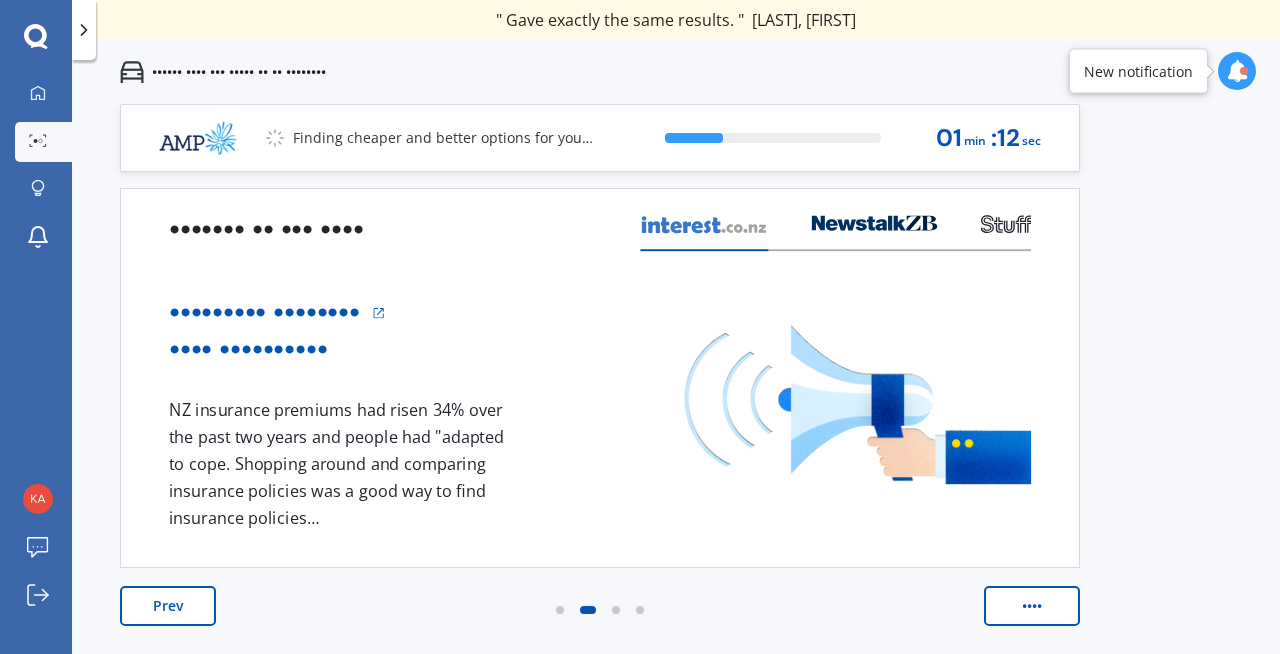 click on "••••" at bounding box center [1032, 606] 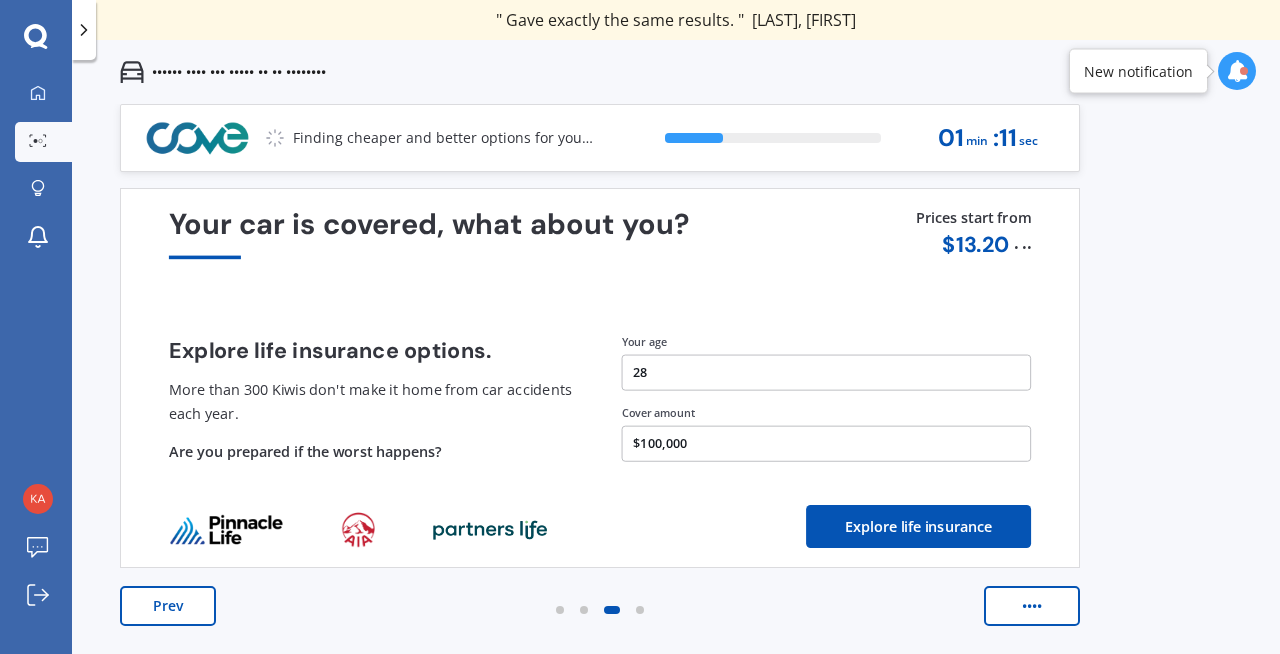 click on "••••" at bounding box center [1032, 606] 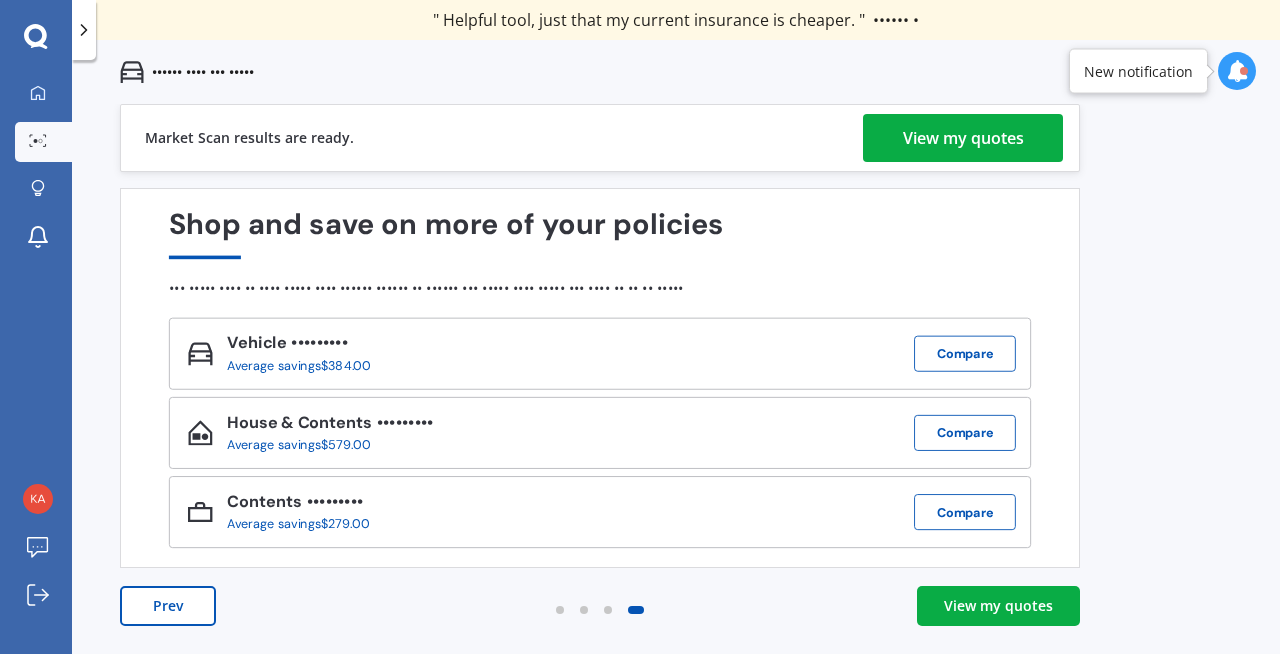 click on "View my quotes" at bounding box center (963, 138) 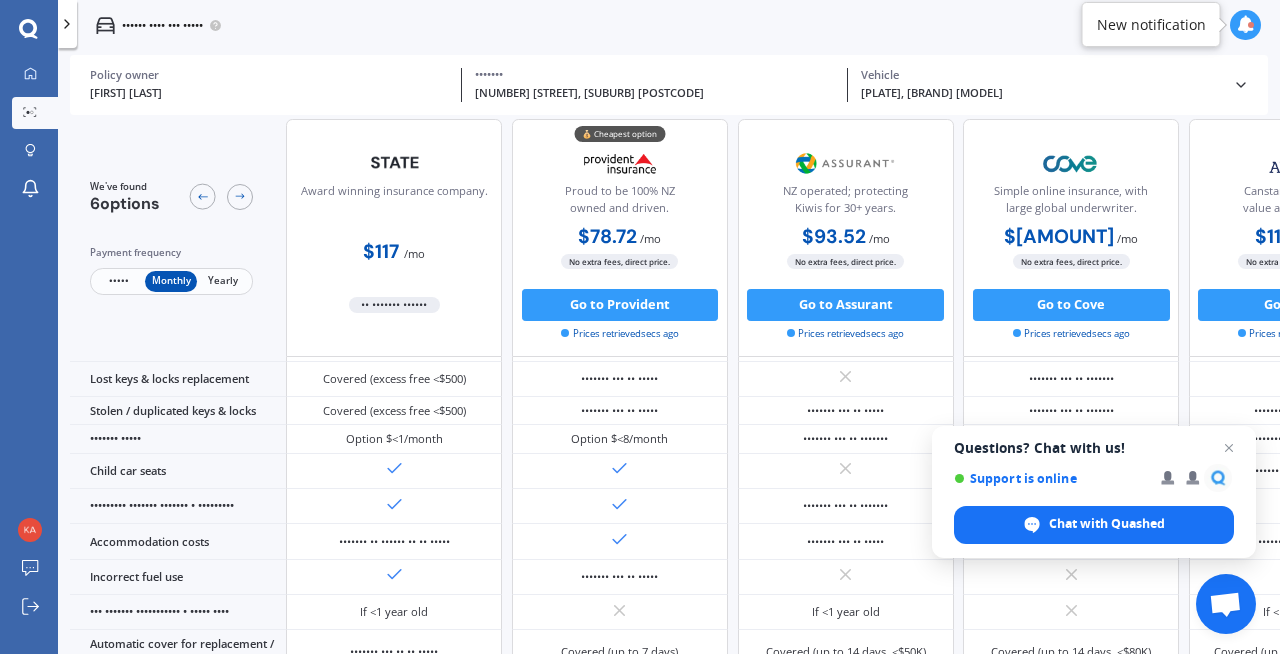 scroll, scrollTop: 0, scrollLeft: 0, axis: both 